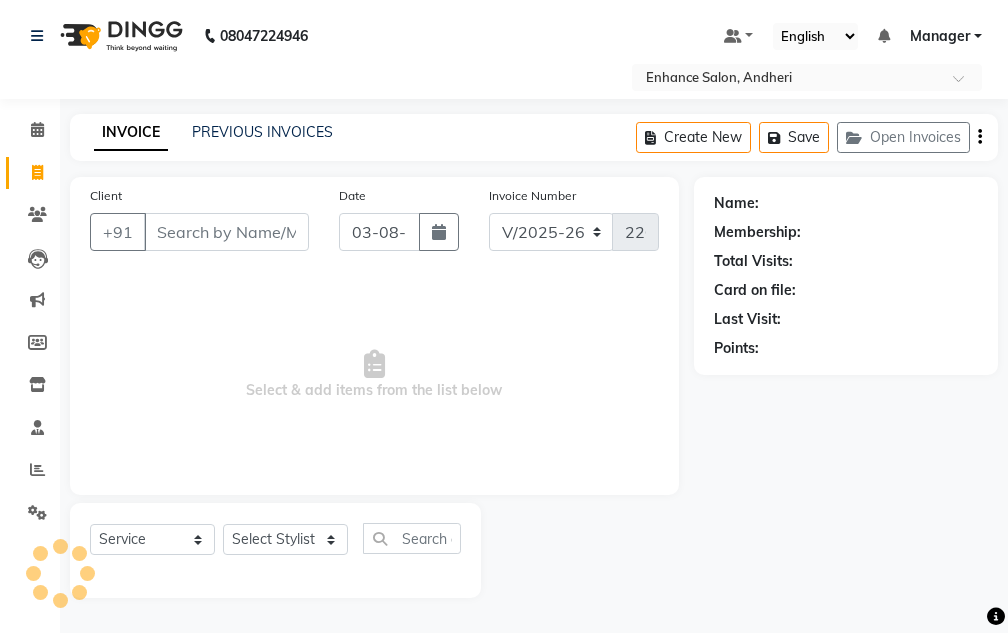 select on "7236" 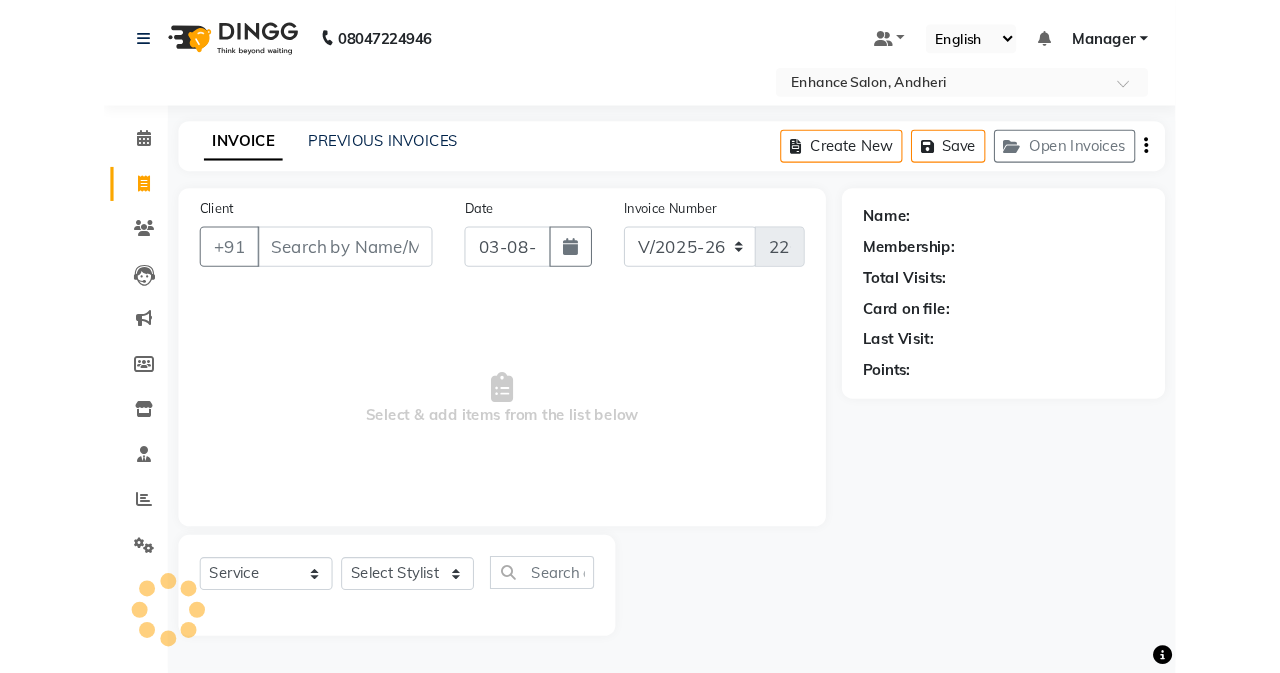 scroll, scrollTop: 0, scrollLeft: 0, axis: both 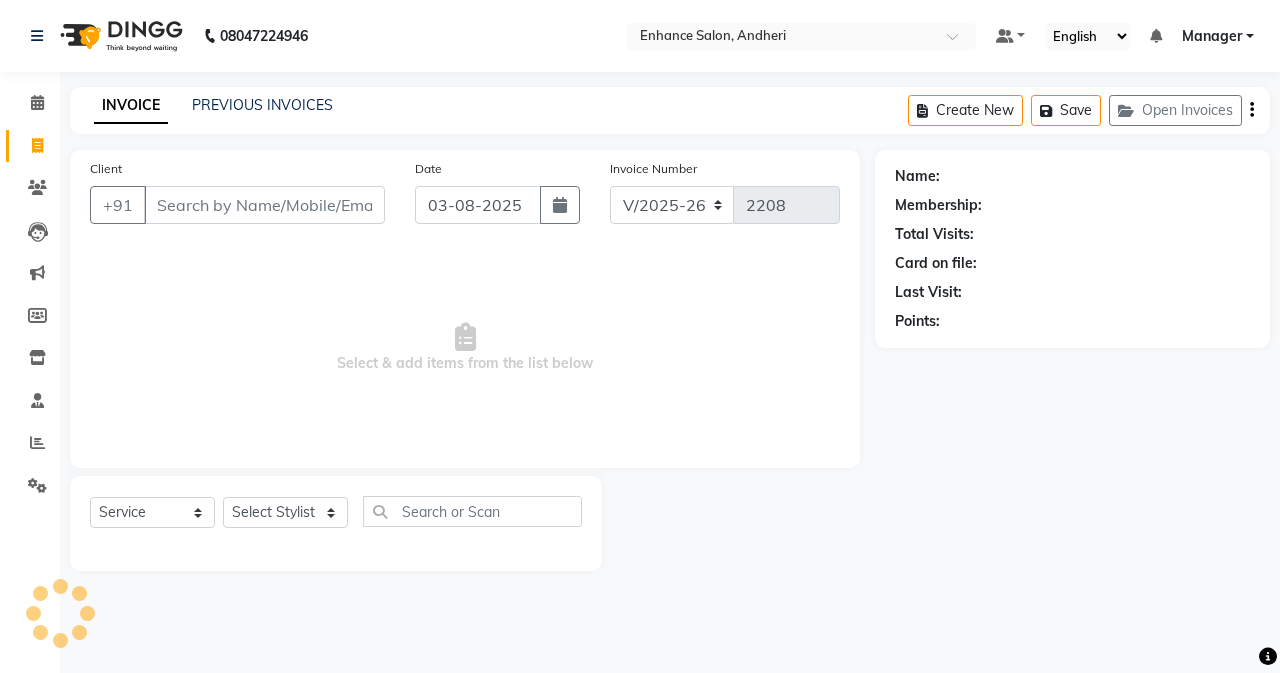 drag, startPoint x: 290, startPoint y: 134, endPoint x: 286, endPoint y: 116, distance: 18.439089 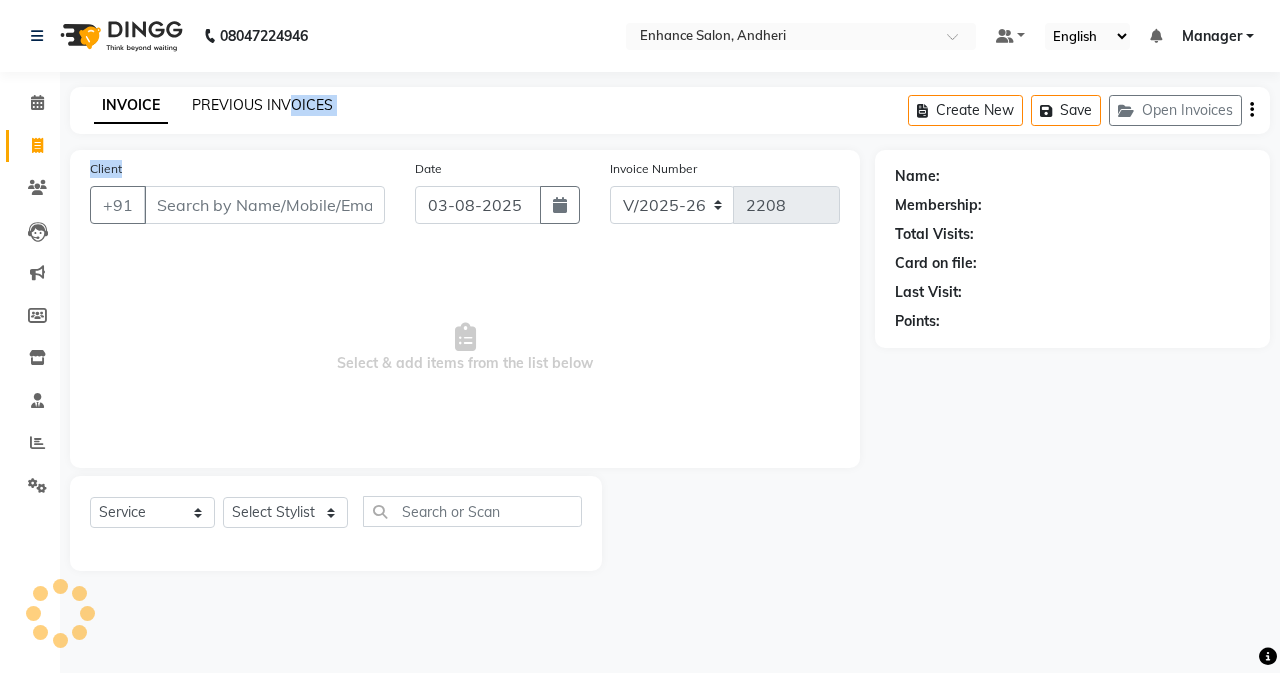 click on "PREVIOUS INVOICES" 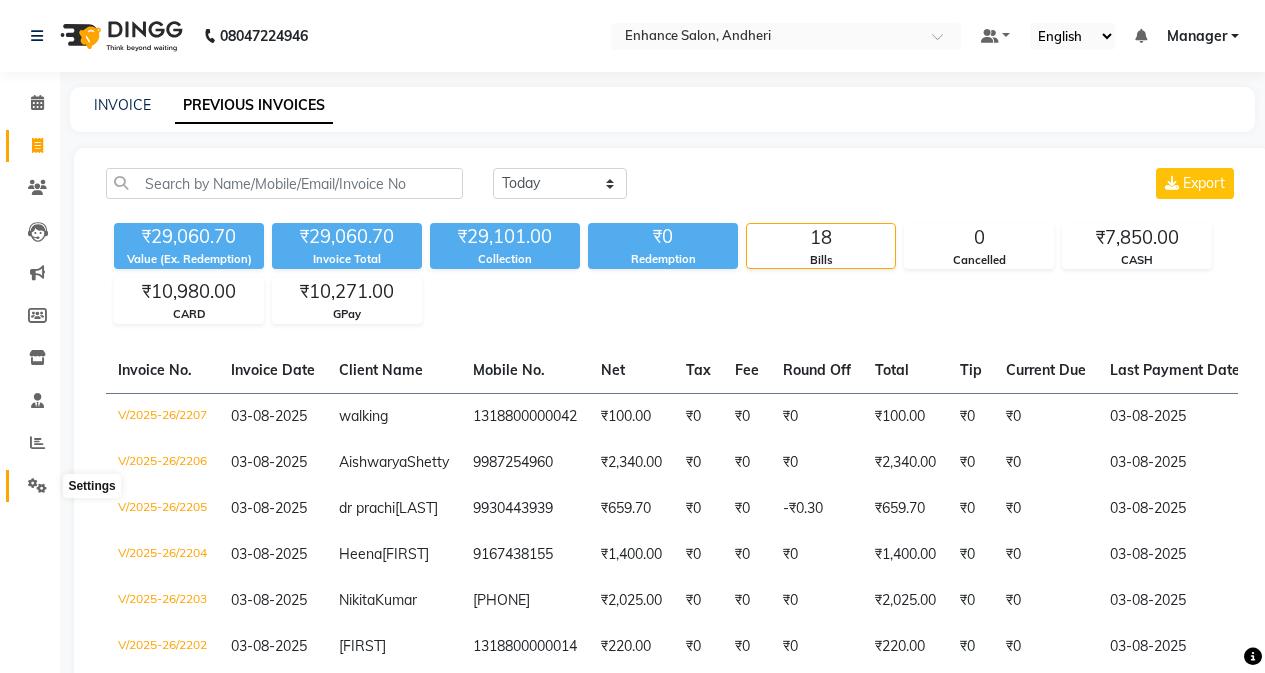click 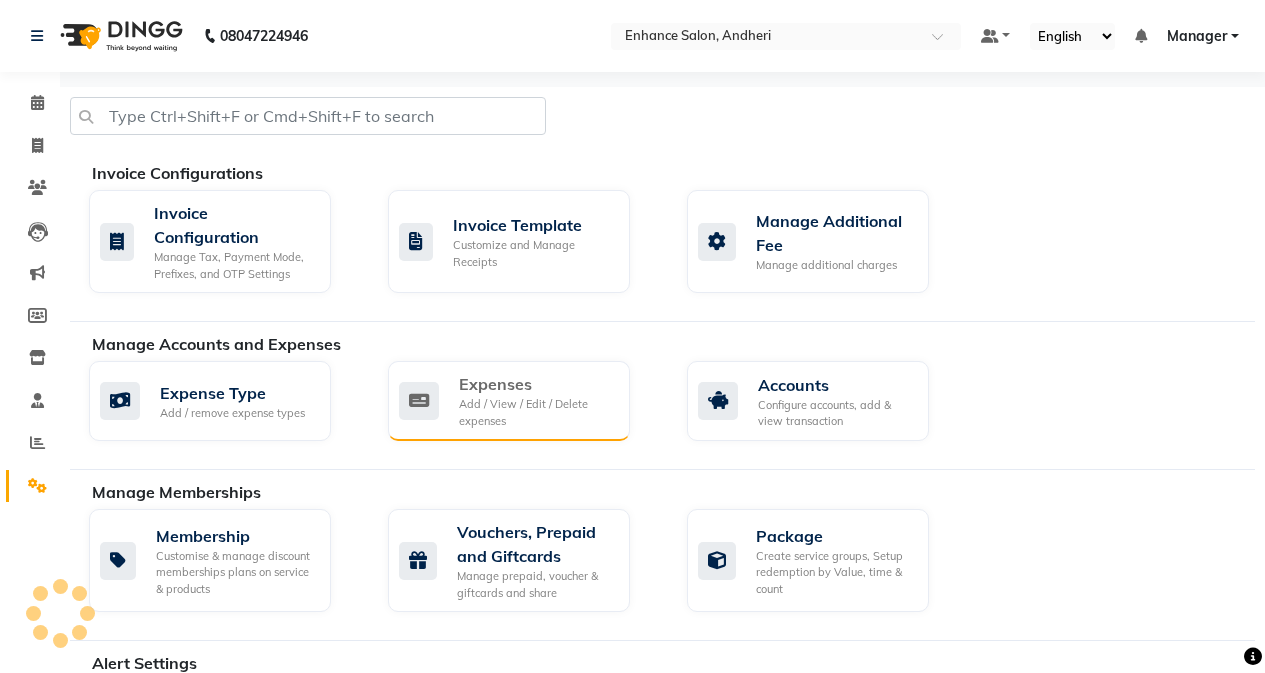 click on "Add / View / Edit / Delete expenses" 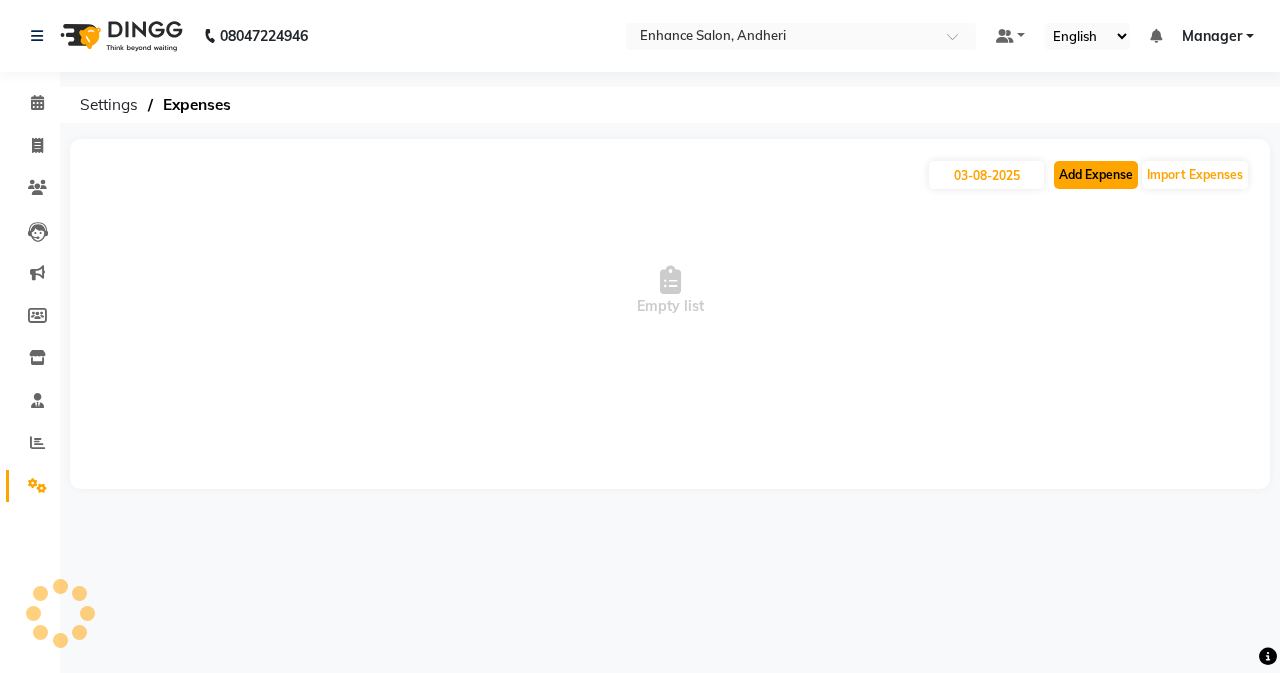 click on "Add Expense" 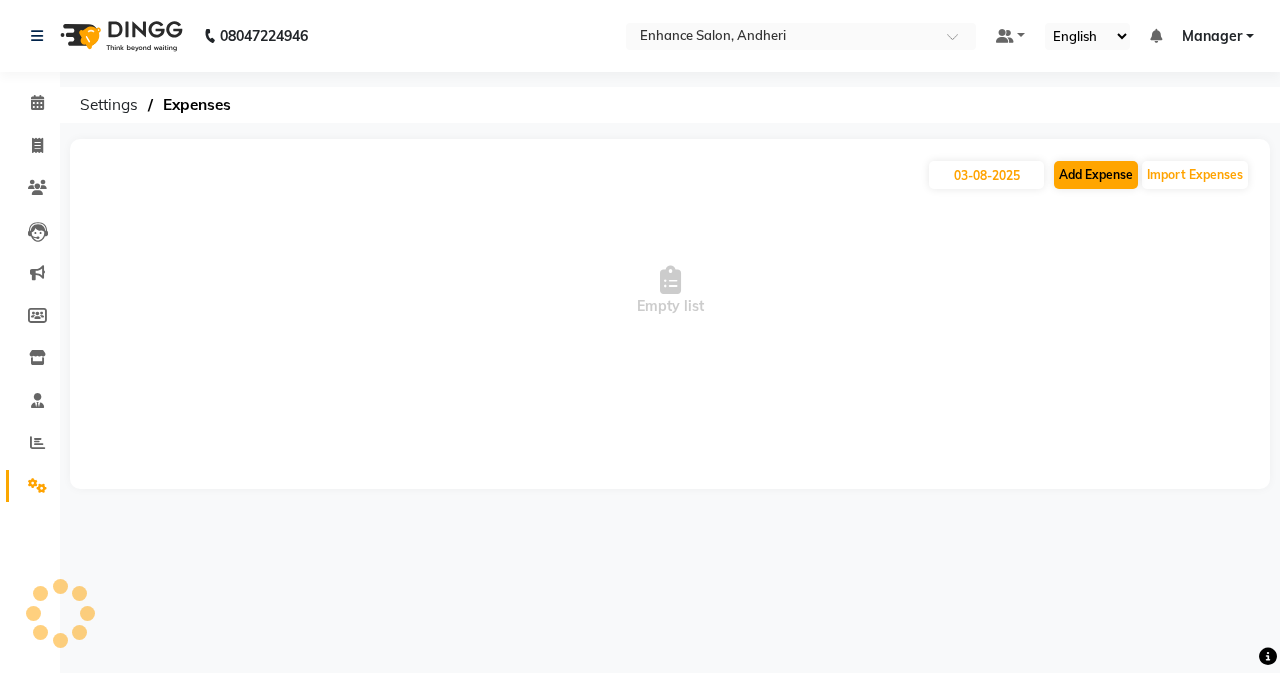 select on "1" 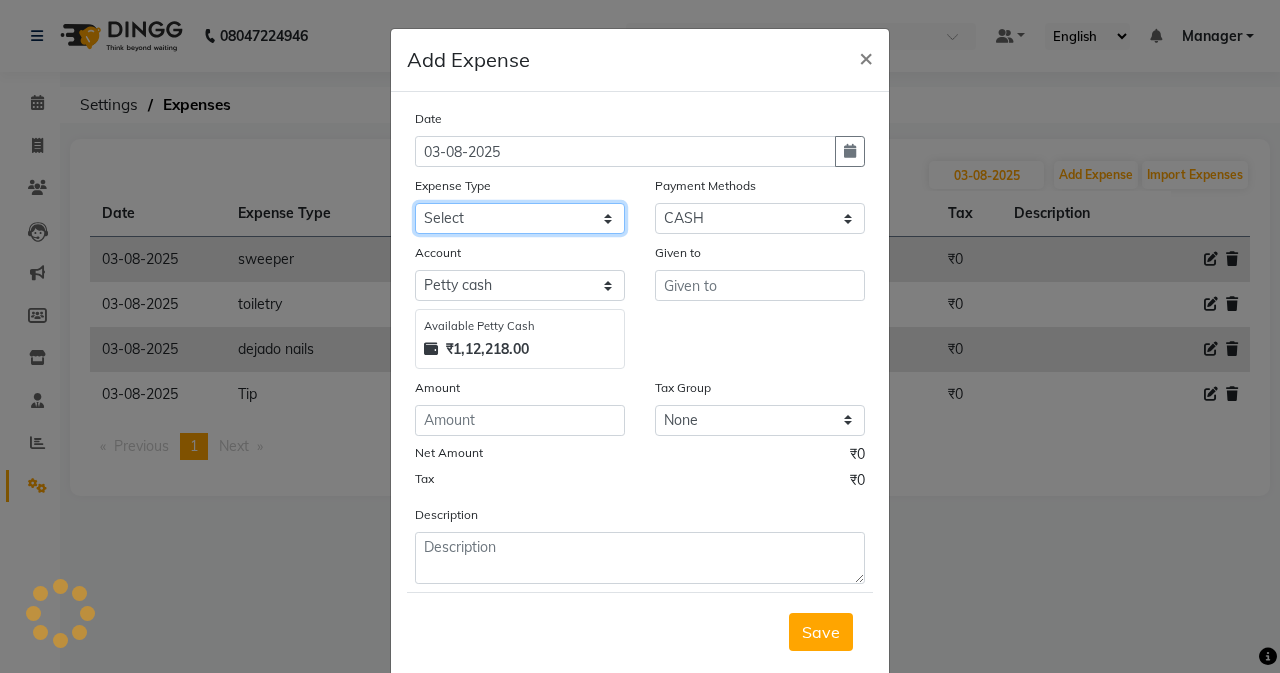 click on "Select Advance Salary Air Condition Rouf Aroma auto money Beauty Bazaar Beauty Palace Beauty Zone Blue sky bombino Botox cell phone Client Snack dejado nails deja returned Dhobi Dione Dmart electrician Electricity Equipment Eyelash Floractive Fragnace general store getwell medical GST Laundry Loreal Maintenance Mali Mayur Milk Shake Miscellaneous Other overtime Pantry Product Ranu Nails Raza computer Rent restaurant Return money Salary Satnique serenite shefali shivshankar Soaked Social Media Staff Snacks stationary sweeper Tata power Tax Tea Manoj Tea & Refreshment Tip toiletry Utilities Water Bill wax we fast" 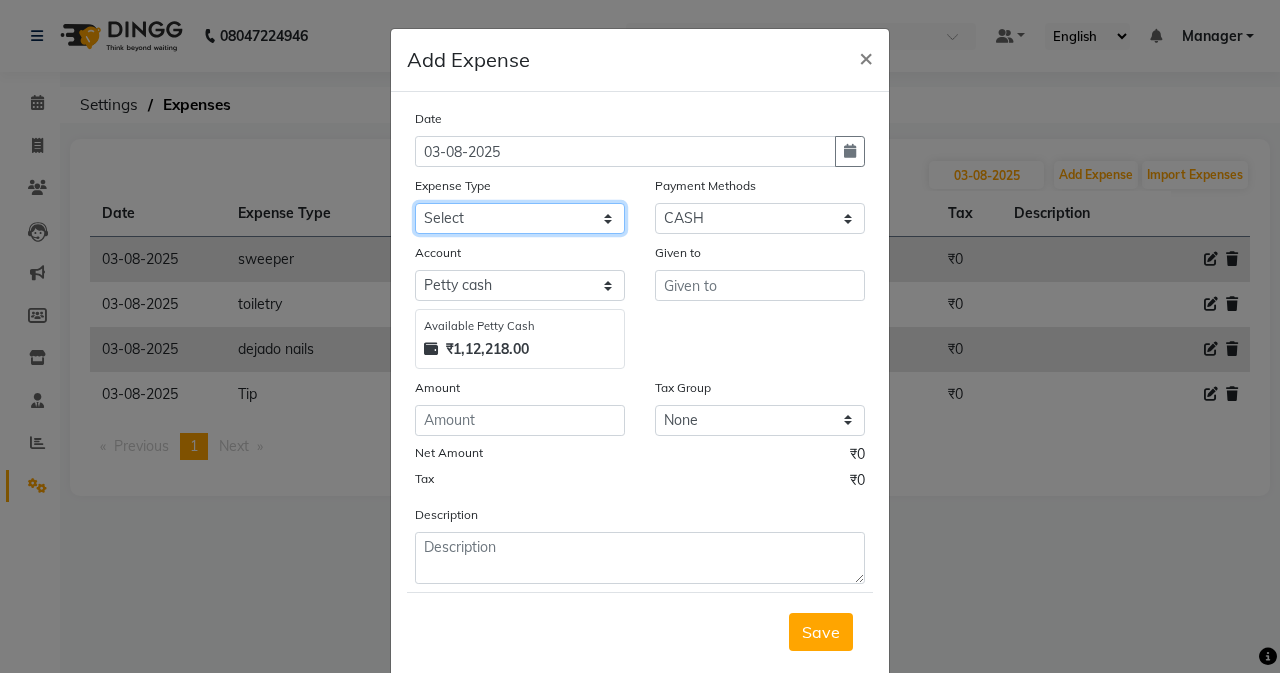 select on "20166" 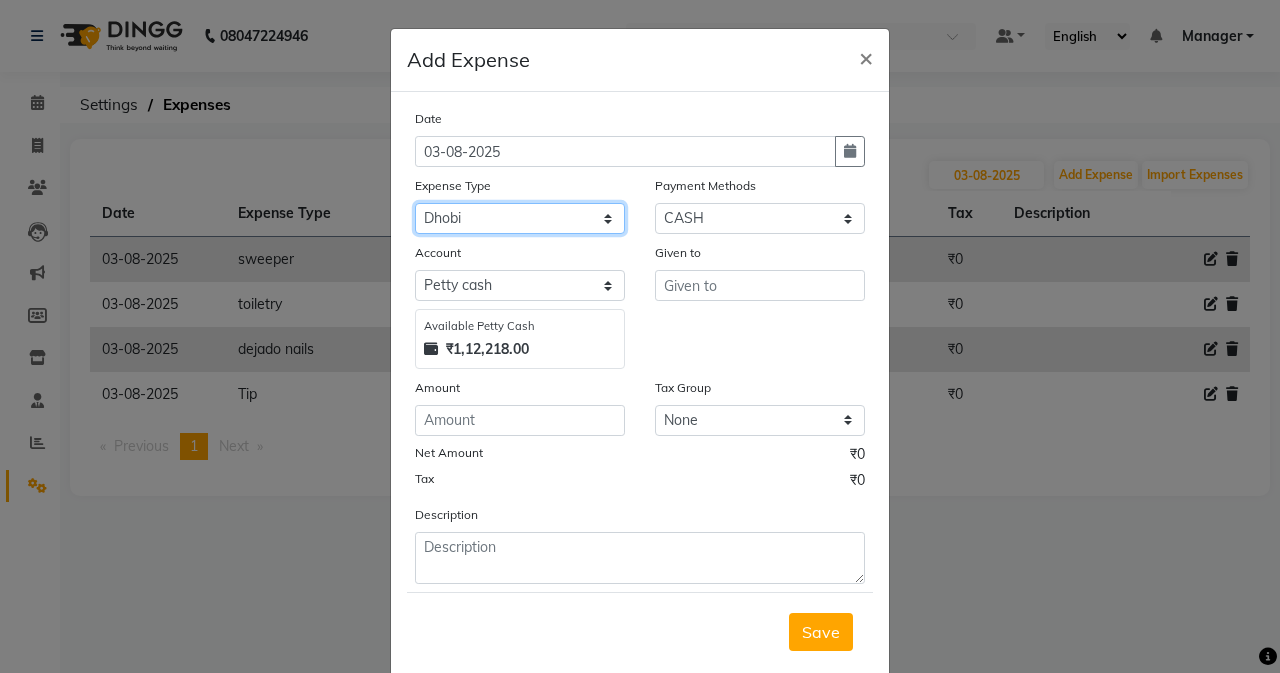 click on "Select Advance Salary Air Condition Rouf Aroma auto money Beauty Bazaar Beauty Palace Beauty Zone Blue sky bombino Botox cell phone Client Snack dejado nails deja returned Dhobi Dione Dmart electrician Electricity Equipment Eyelash Floractive Fragnace general store getwell medical GST Laundry Loreal Maintenance Mali Mayur Milk Shake Miscellaneous Other overtime Pantry Product Ranu Nails Raza computer Rent restaurant Return money Salary Satnique serenite shefali shivshankar Soaked Social Media Staff Snacks stationary sweeper Tata power Tax Tea Manoj Tea & Refreshment Tip toiletry Utilities Water Bill wax we fast" 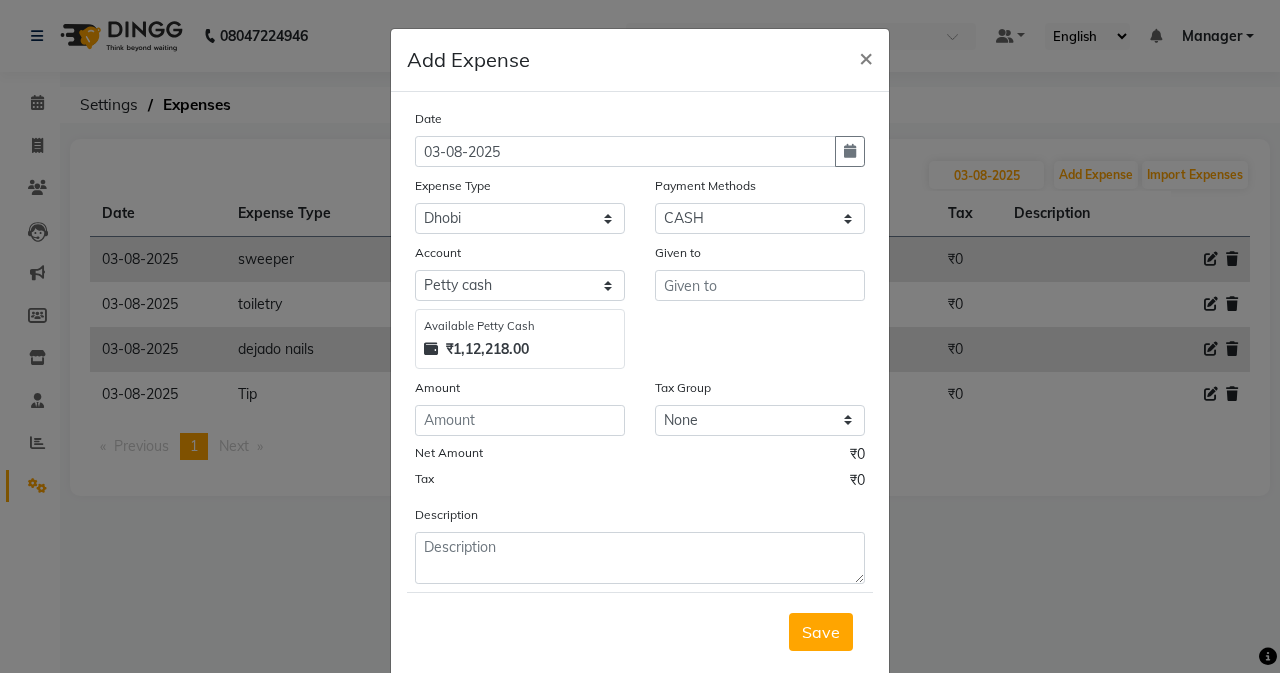click on "Given to" 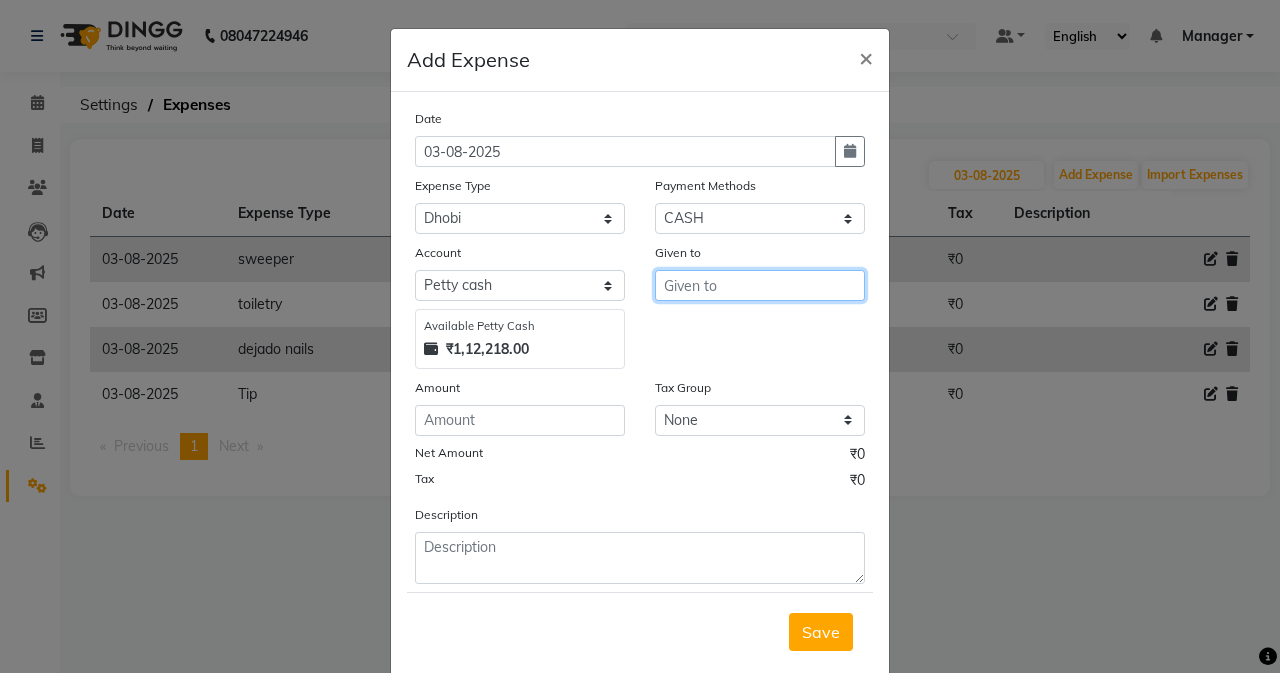 click at bounding box center [760, 285] 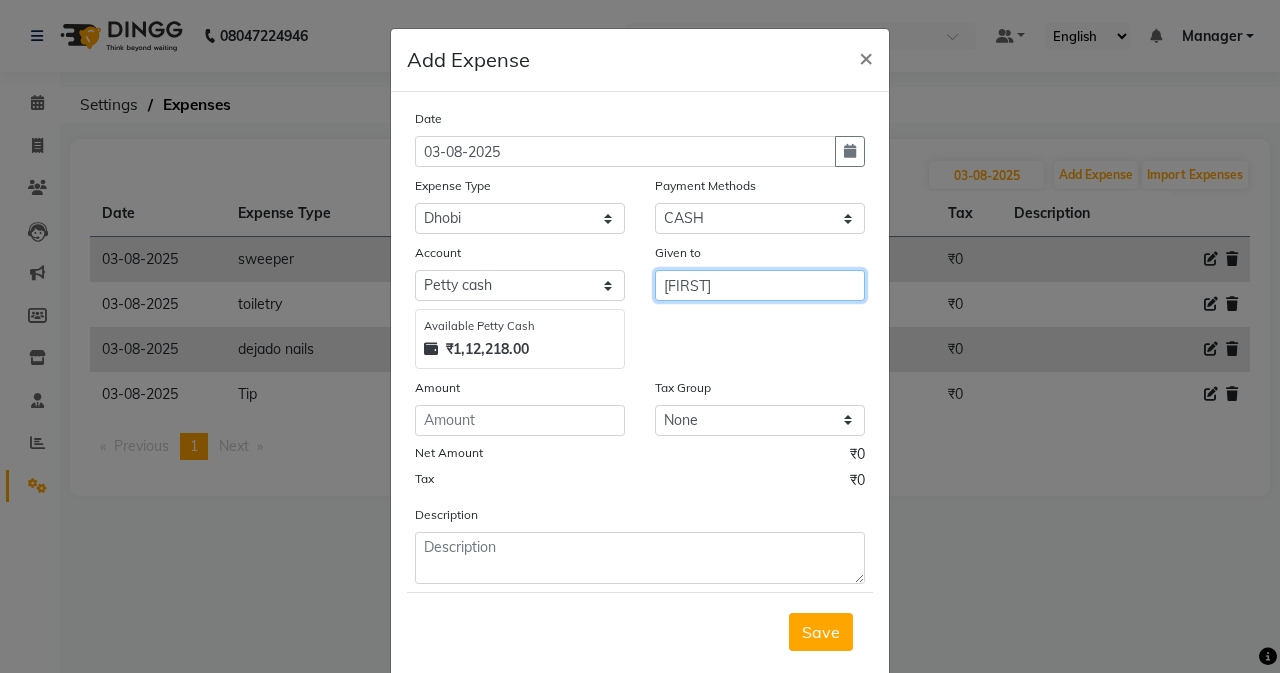type on "[FIRST]" 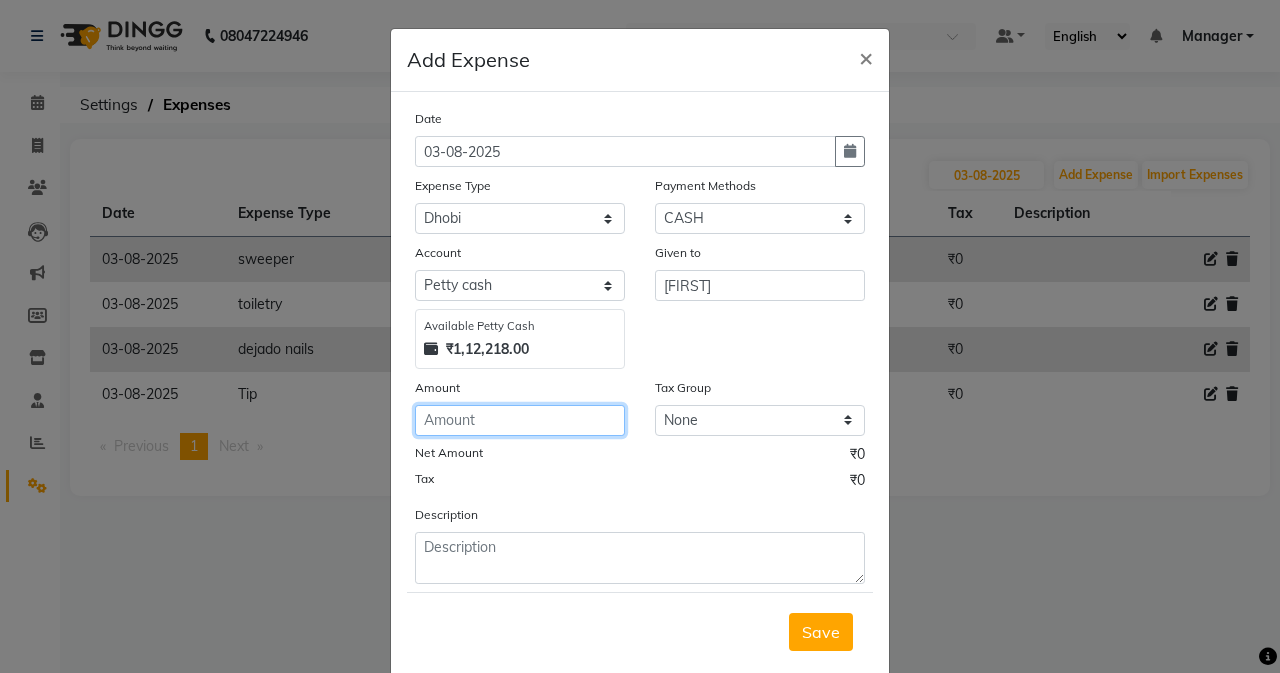 click 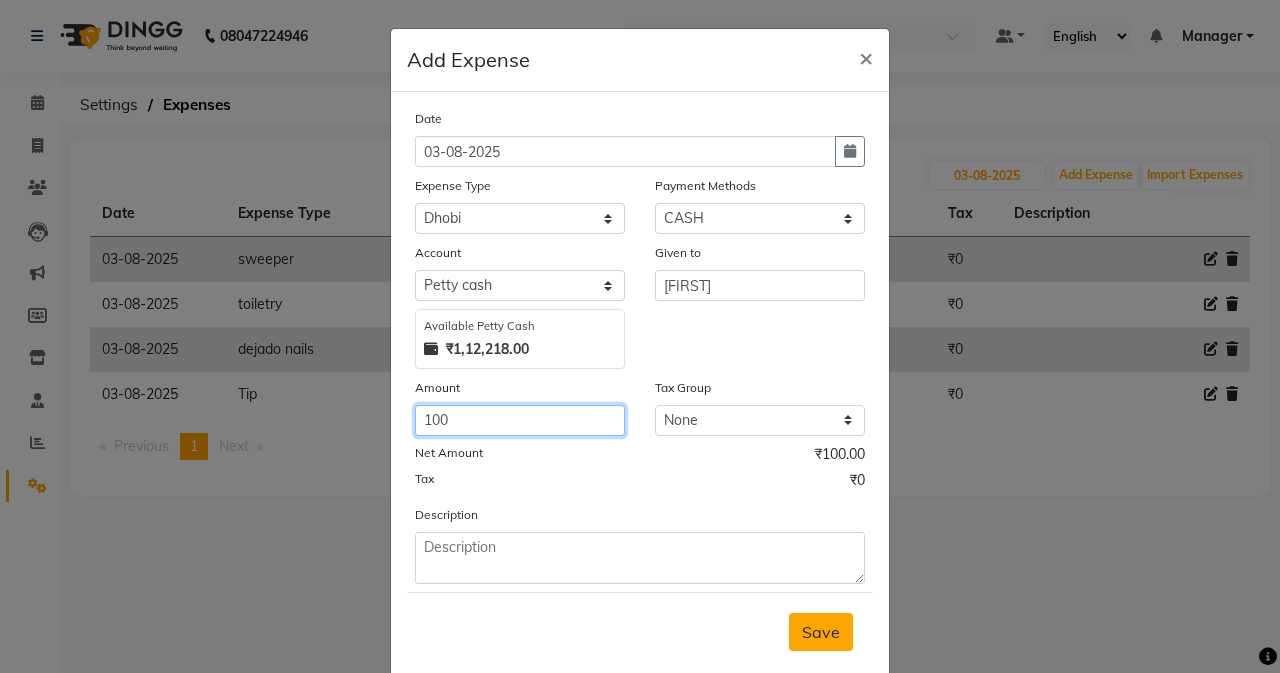 type on "100" 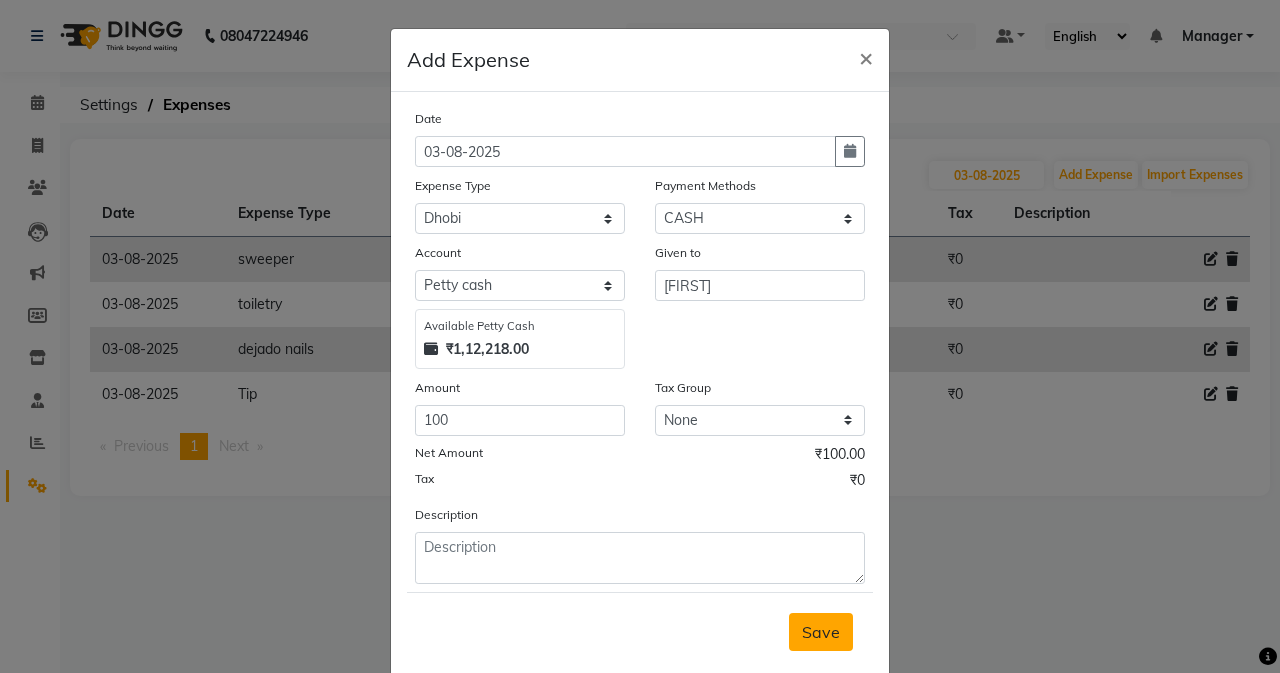 click on "Save" at bounding box center (821, 632) 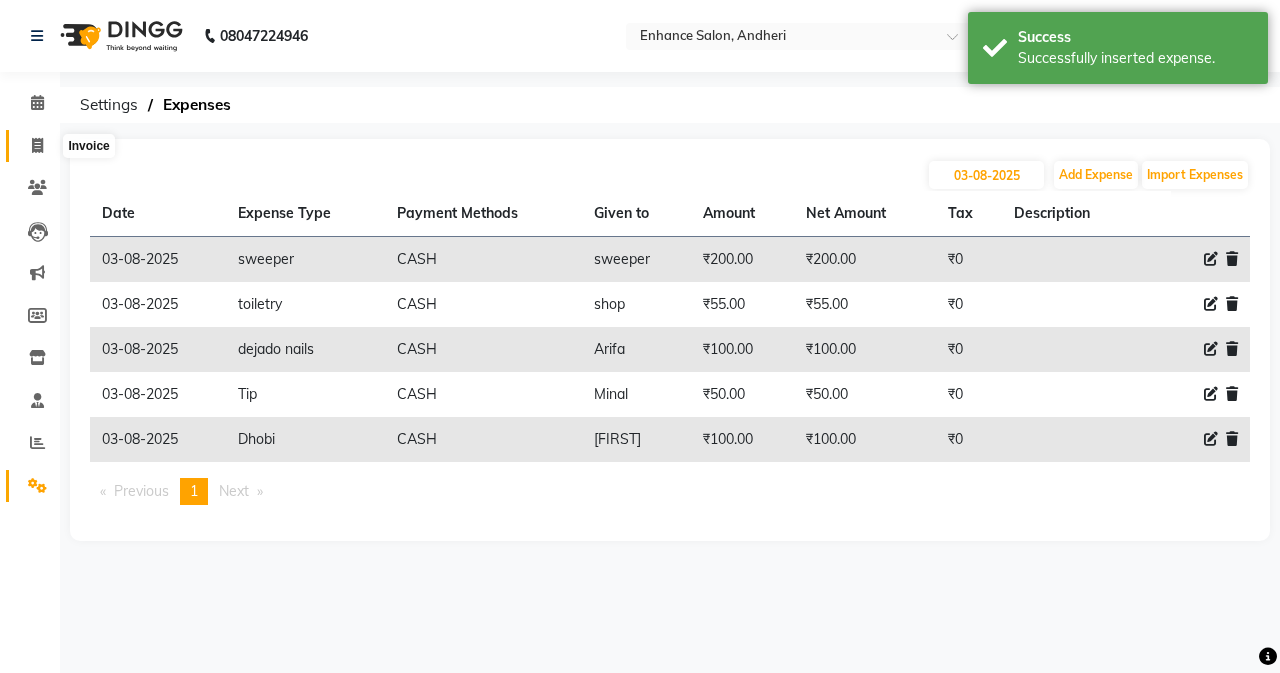 click 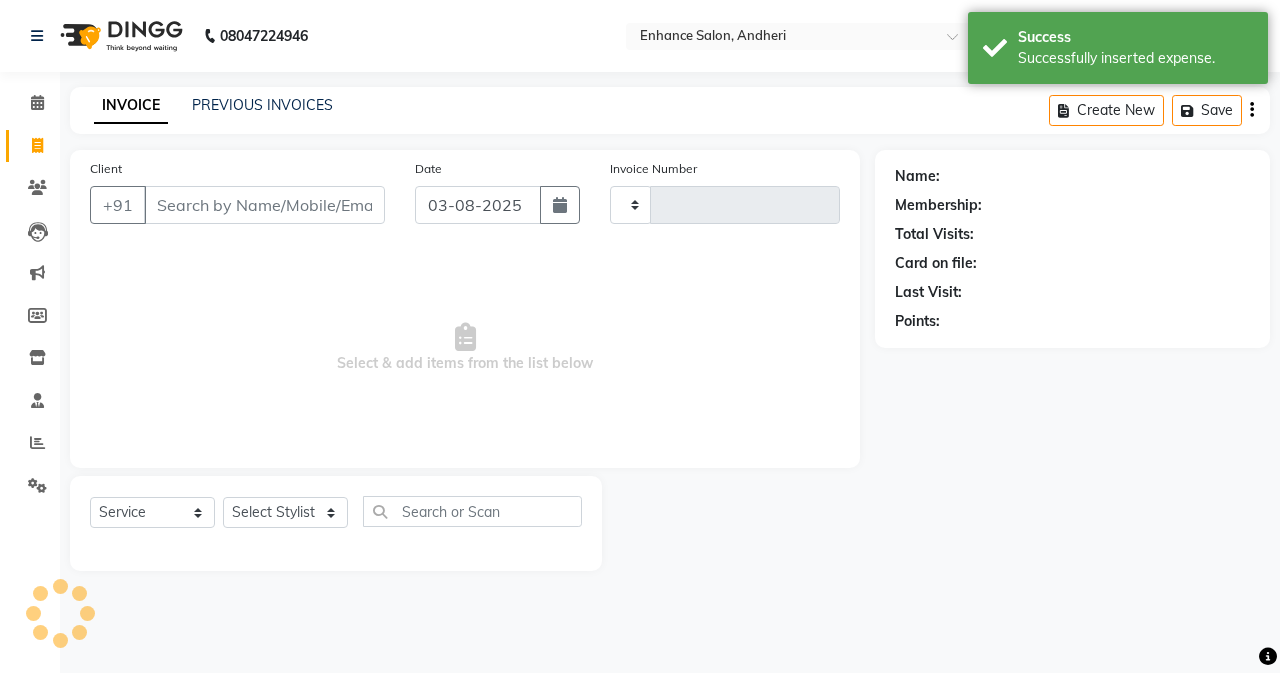 type on "2208" 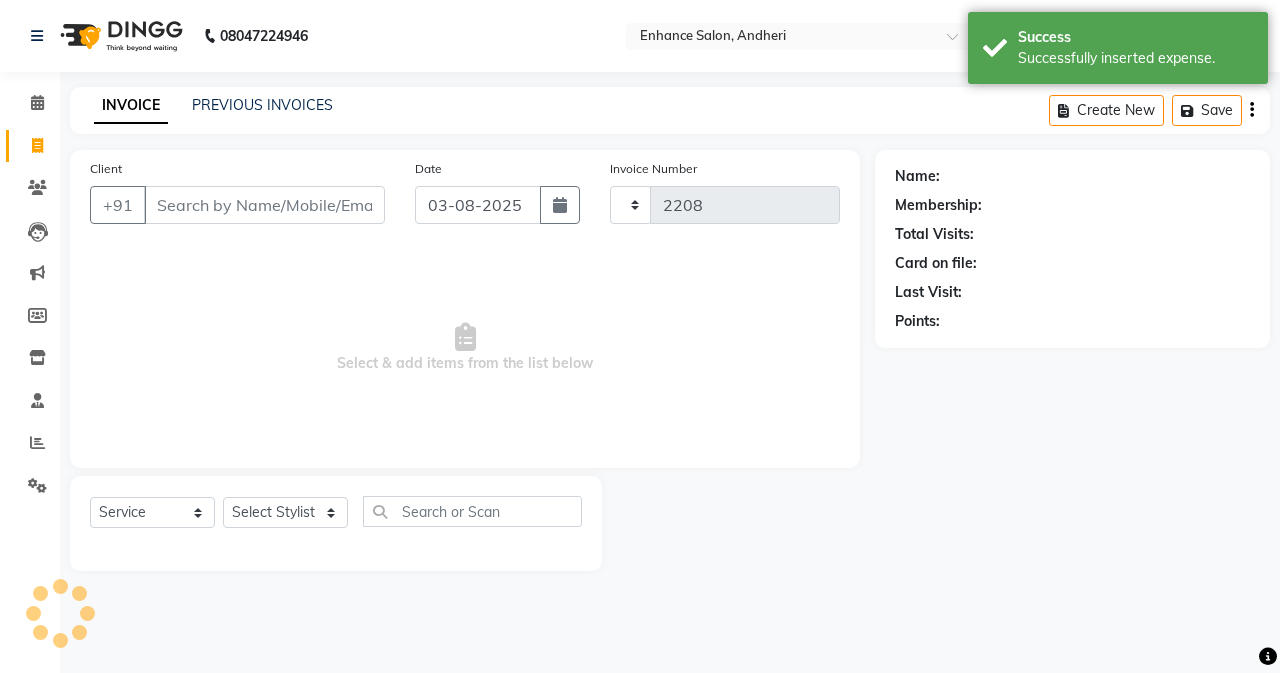 select on "7236" 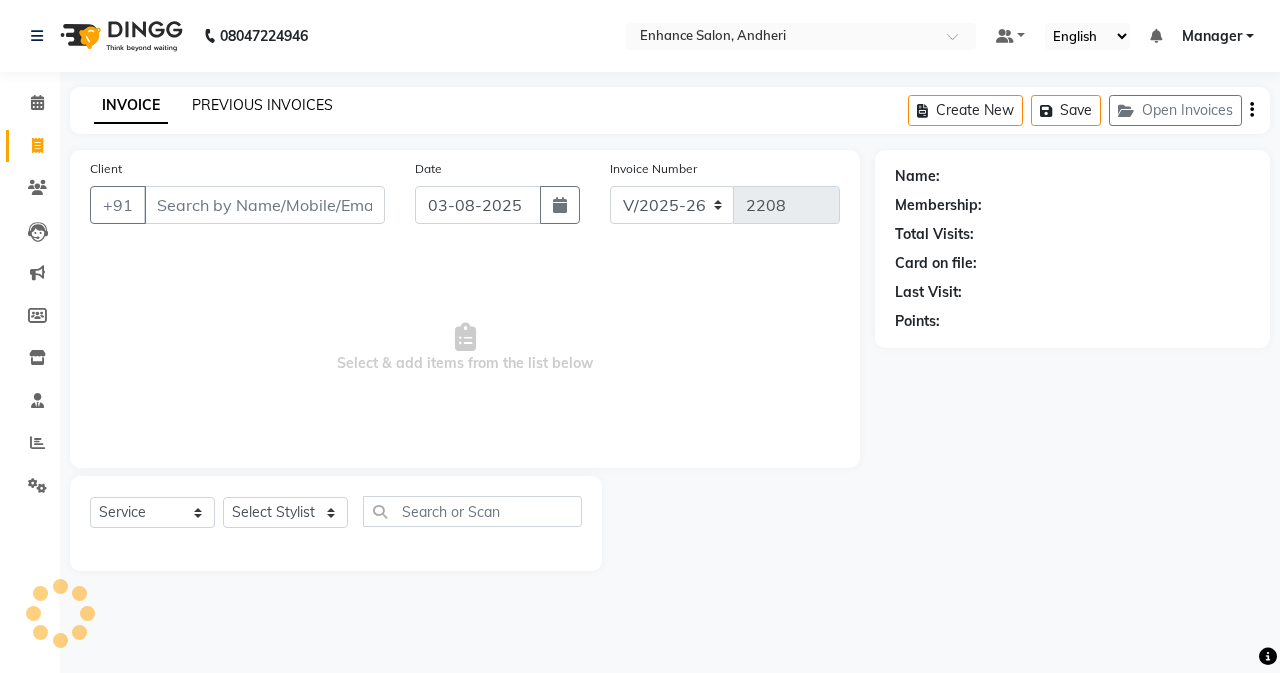click on "PREVIOUS INVOICES" 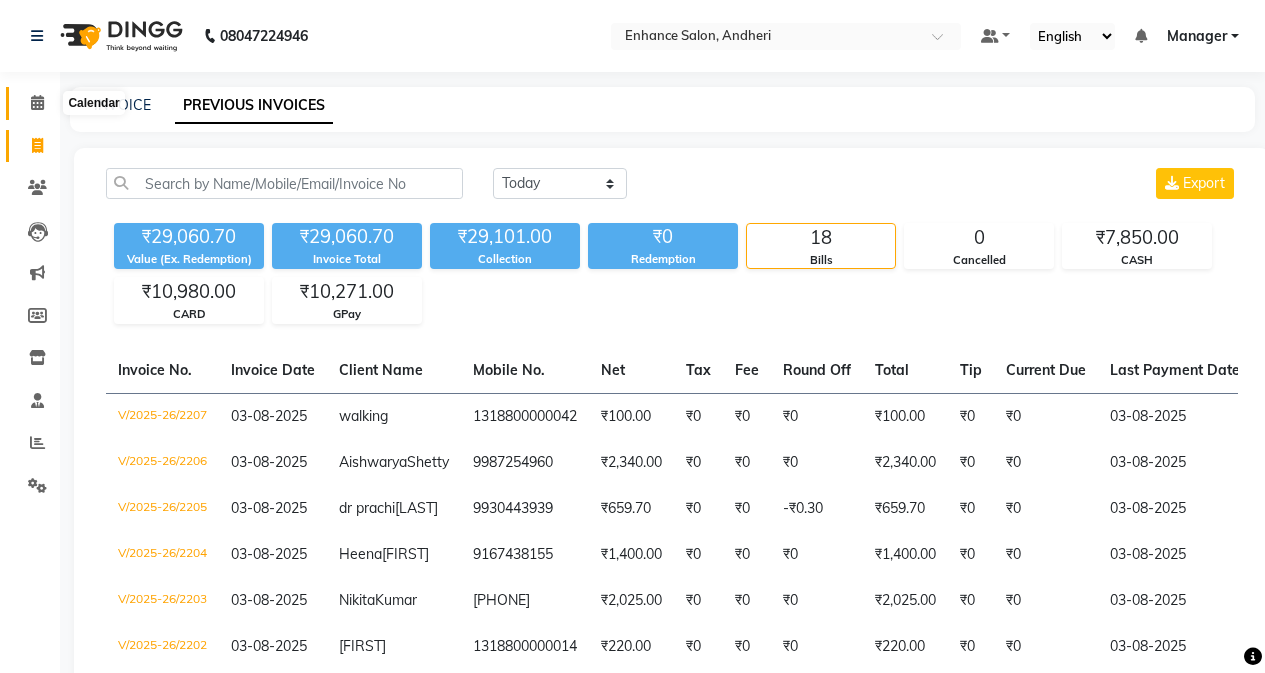 click 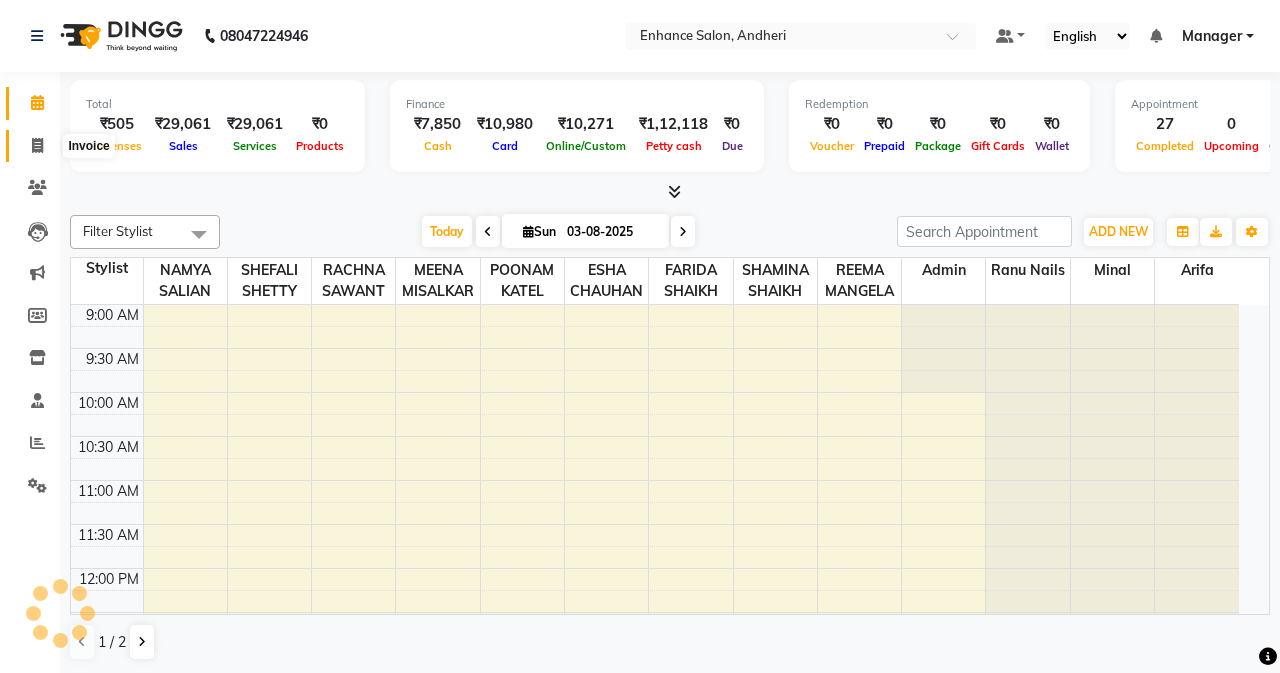 click 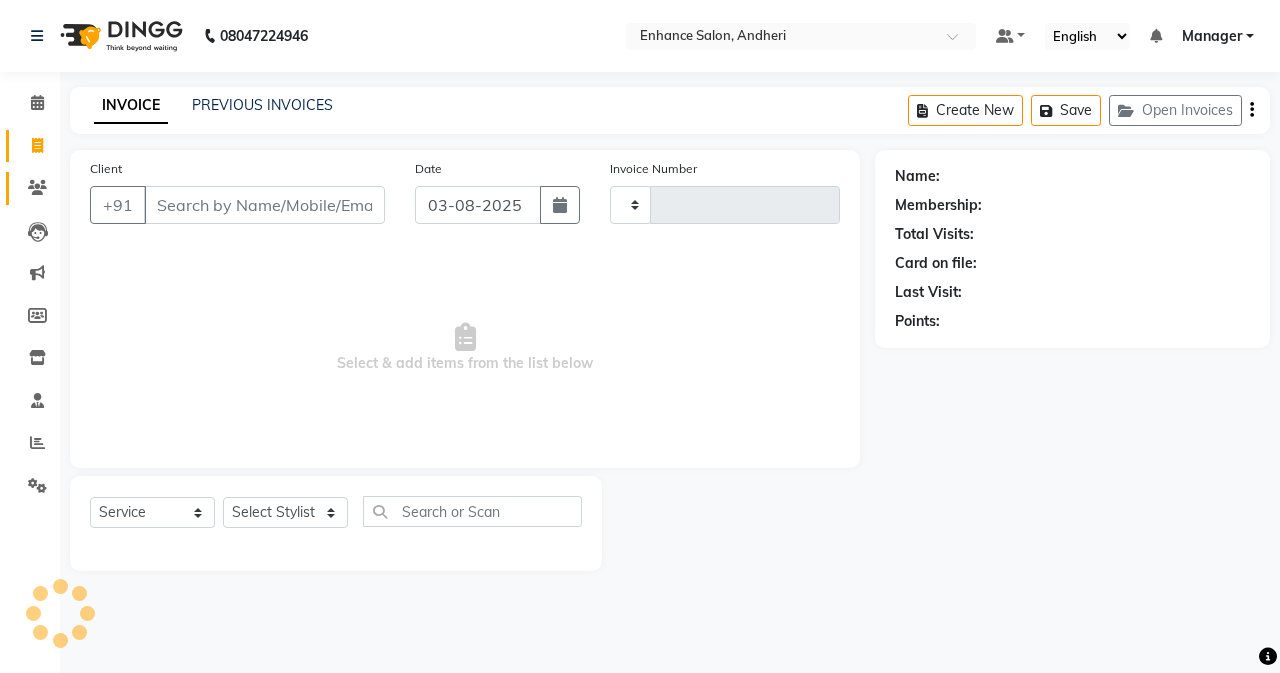 type on "2208" 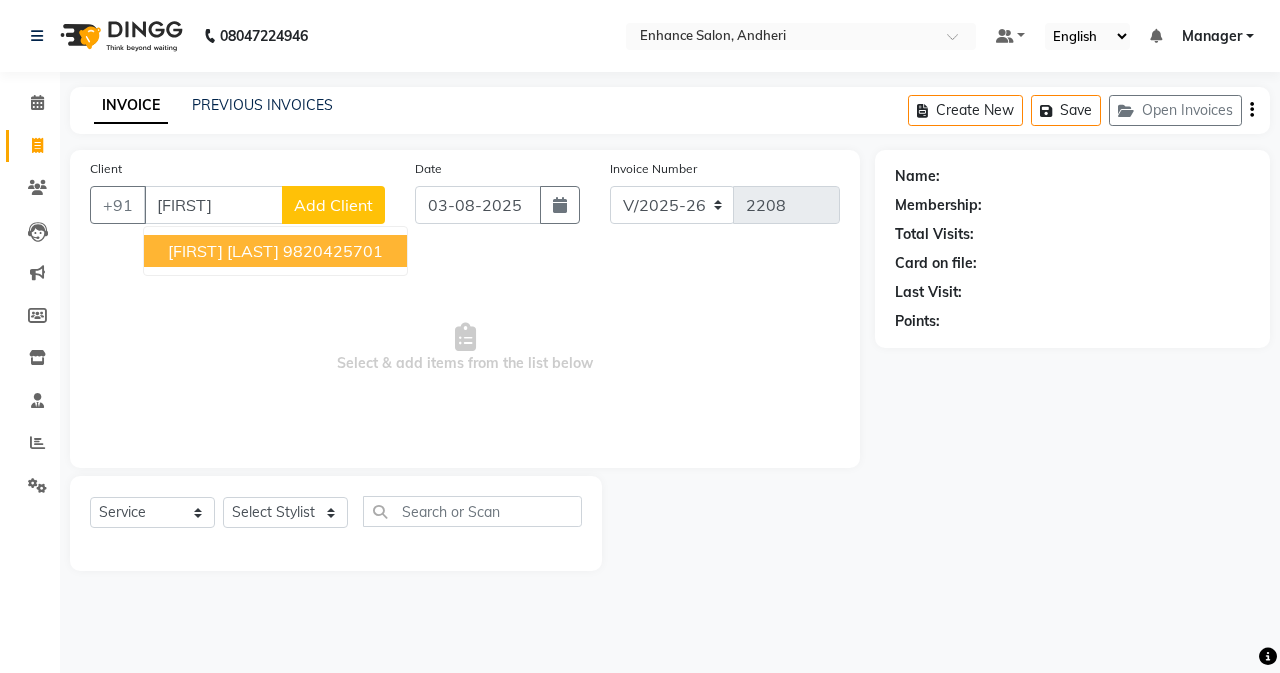 click on "[FIRST] [LAST]" at bounding box center [223, 251] 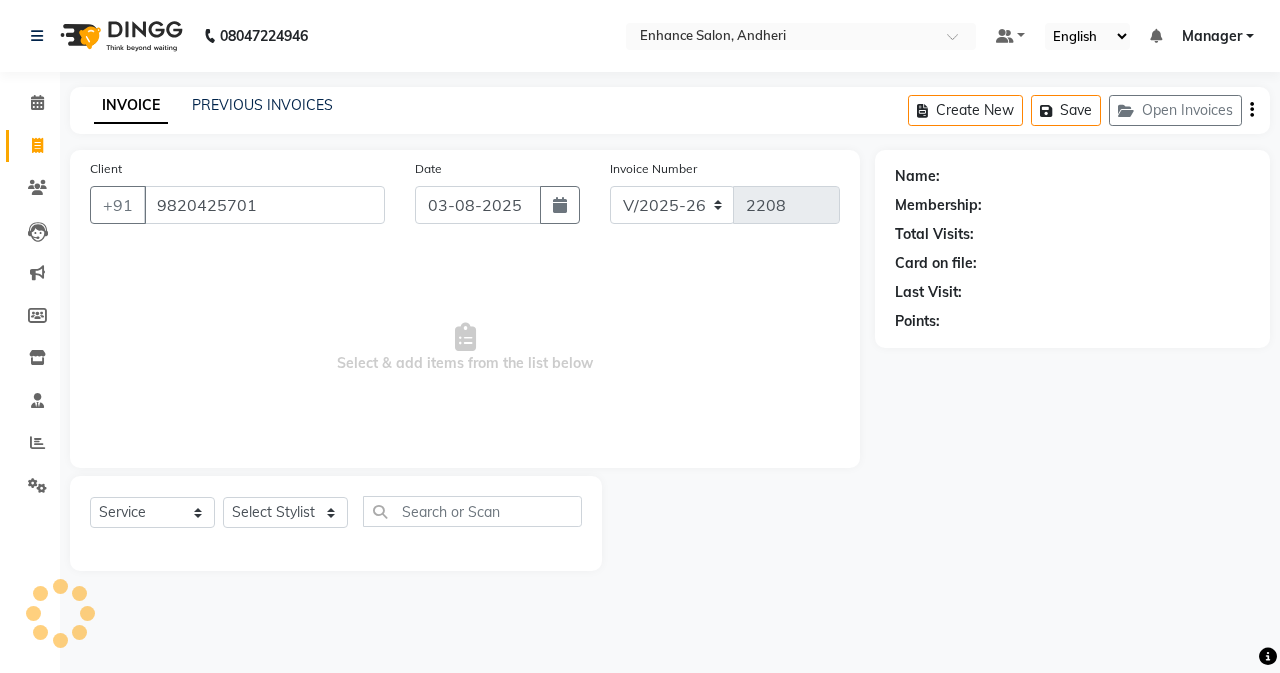 type on "9820425701" 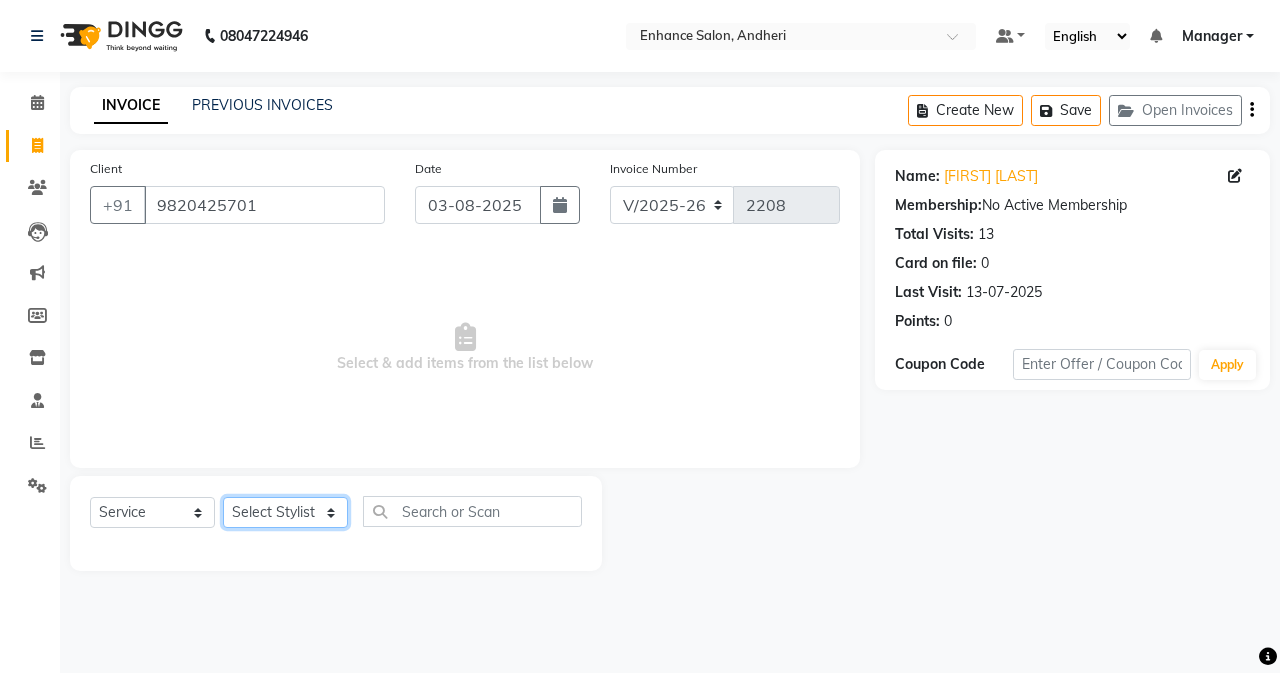 click on "Select Stylist Admin Arifa  [FIRST] [LAST] [FIRST] [LAST] Manager [FIRST] [LAST] [FIRST] [LAST] [FIRST] [LAST] [FIRST] [LAST] [FIRST] [LAST] [FIRST] [LAST] [FIRST] [LAST] [FIRST] [LAST] [FIRST] [LAST]" 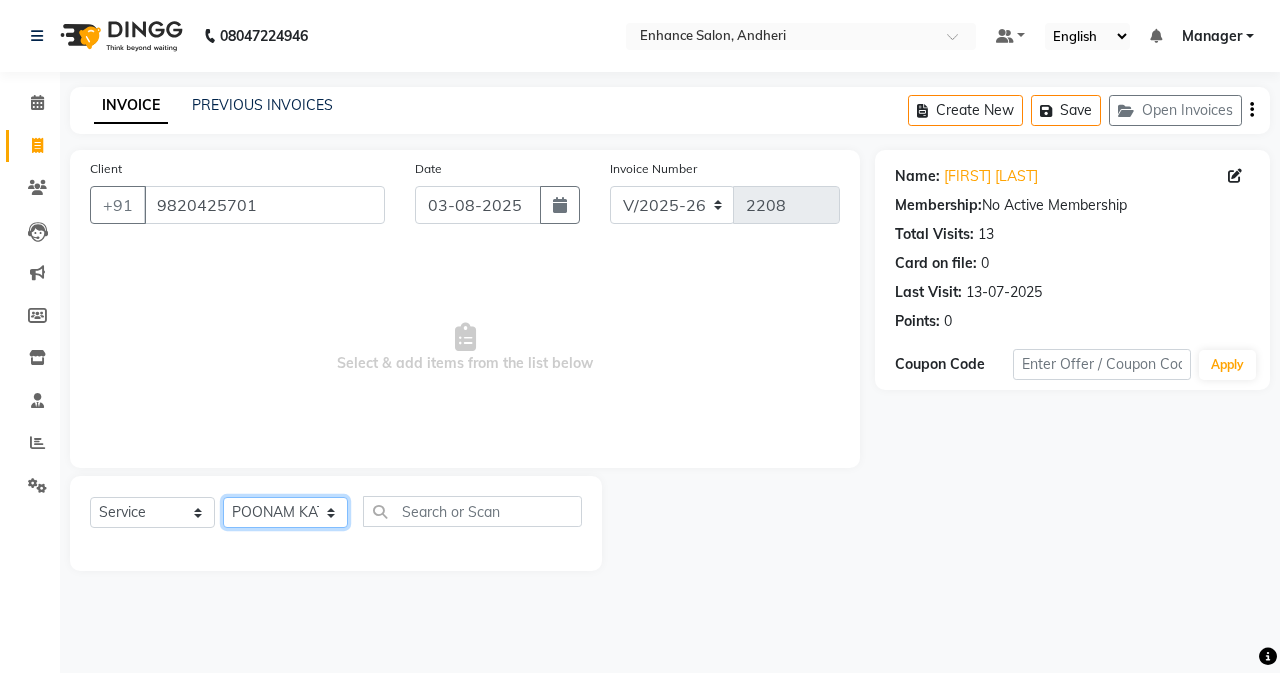 click on "Select Stylist Admin Arifa  [FIRST] [LAST] [FIRST] [LAST] Manager [FIRST] [LAST] [FIRST] [LAST] [FIRST] [LAST] [FIRST] [LAST] [FIRST] [LAST] [FIRST] [LAST] [FIRST] [LAST] [FIRST] [LAST] [FIRST] [LAST]" 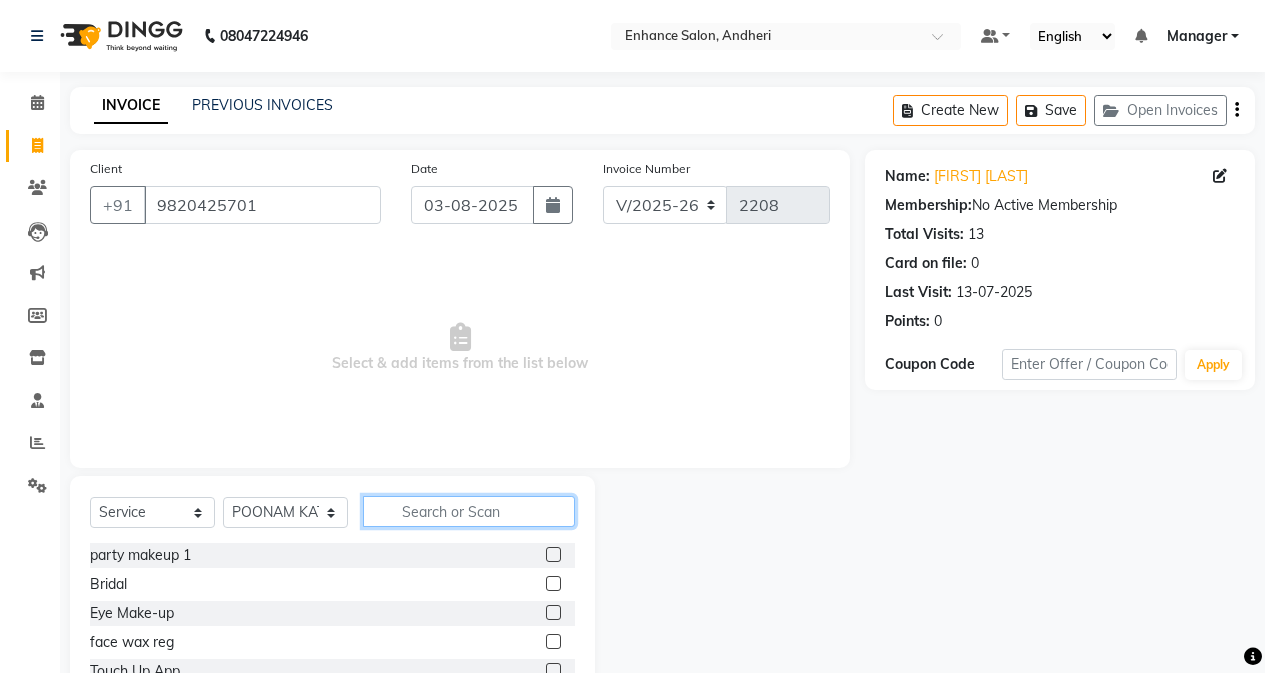 click 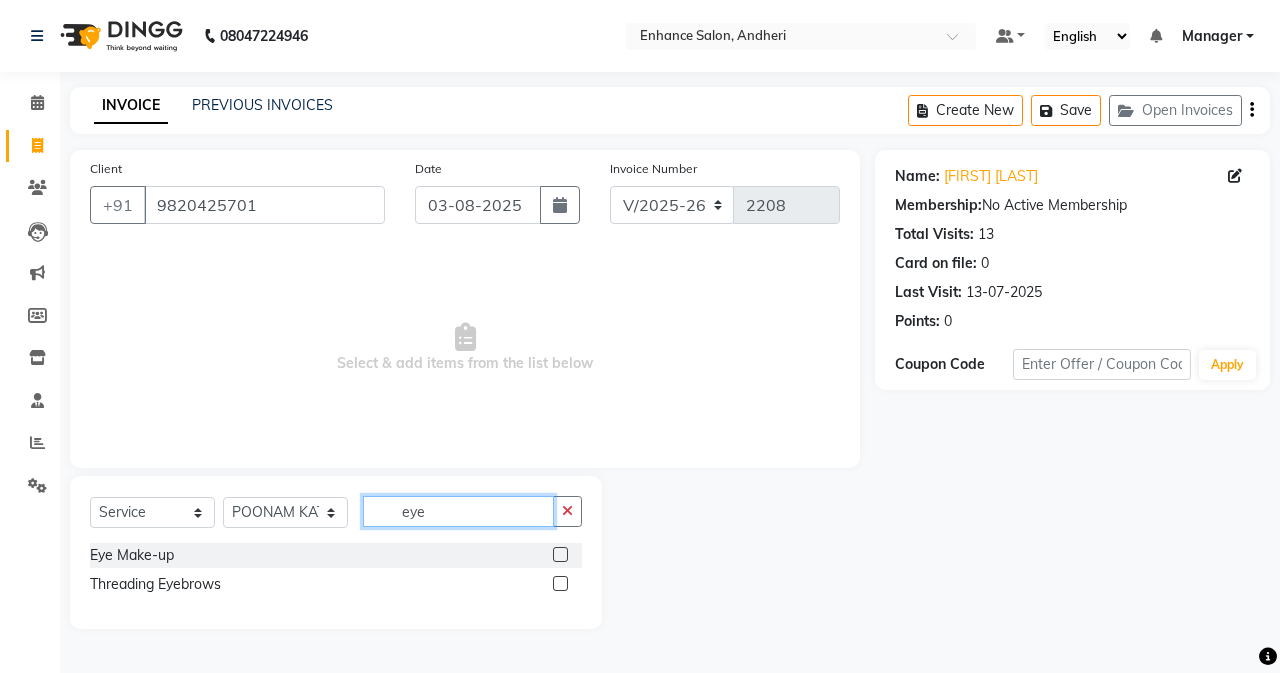 type on "eye" 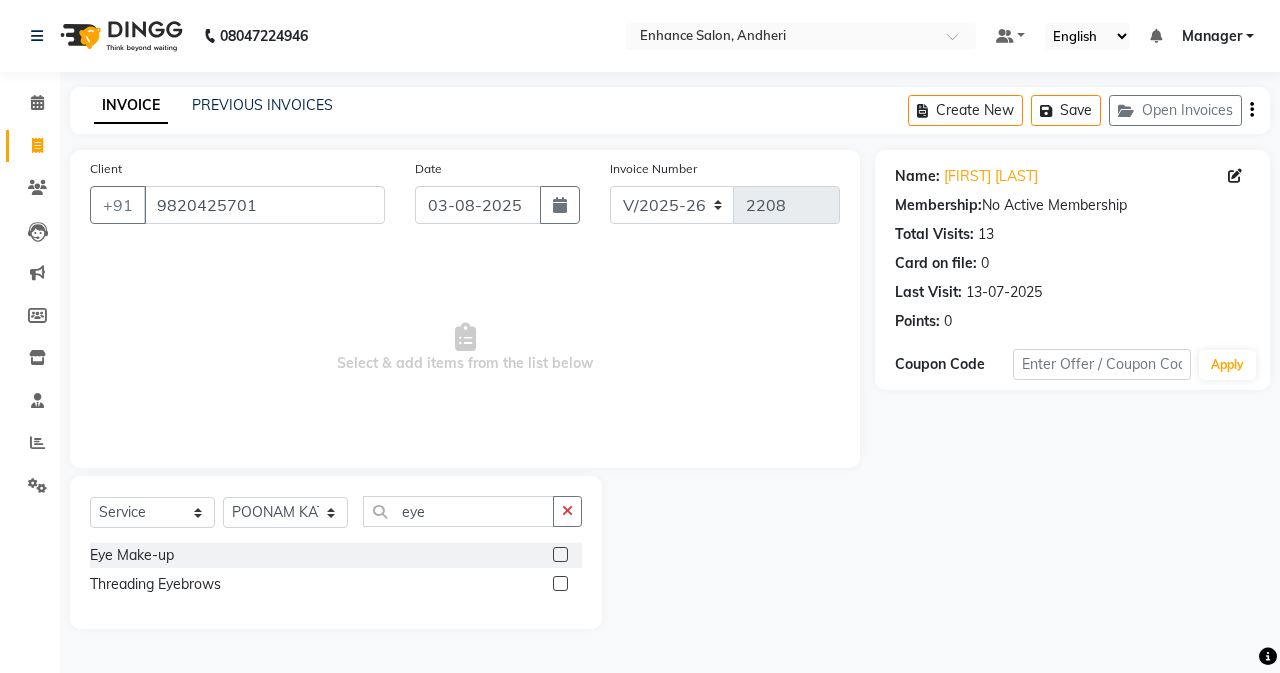 click 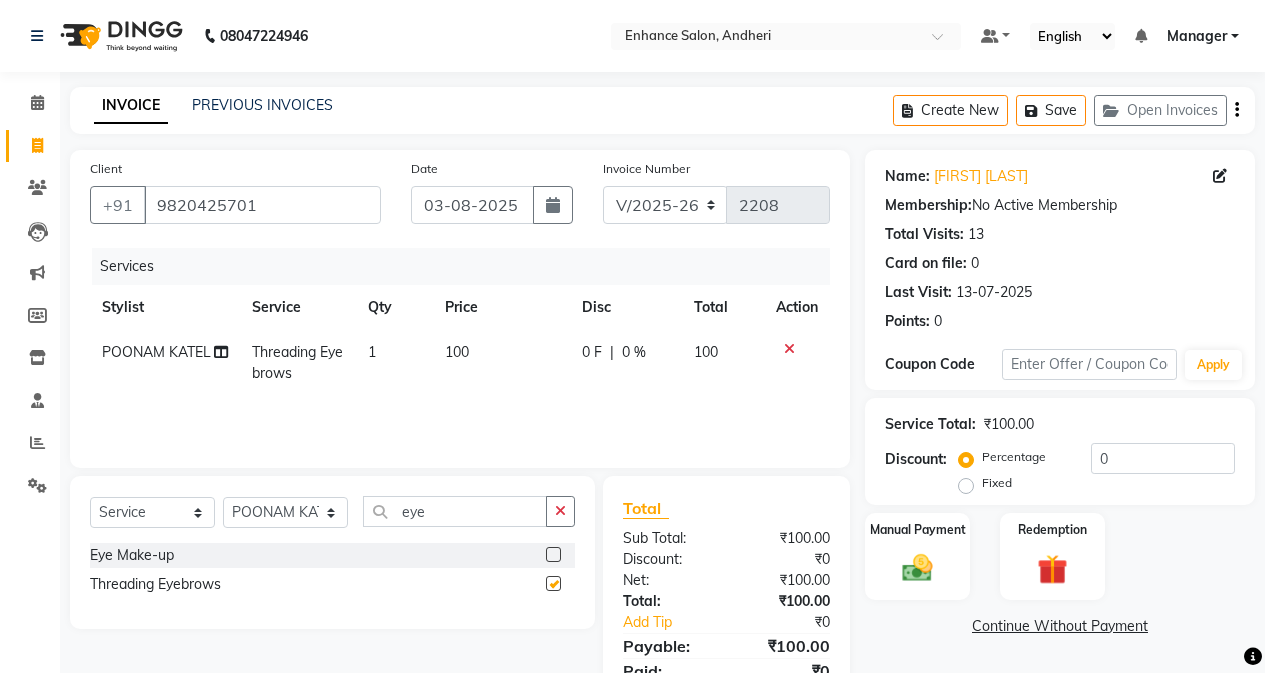 checkbox on "false" 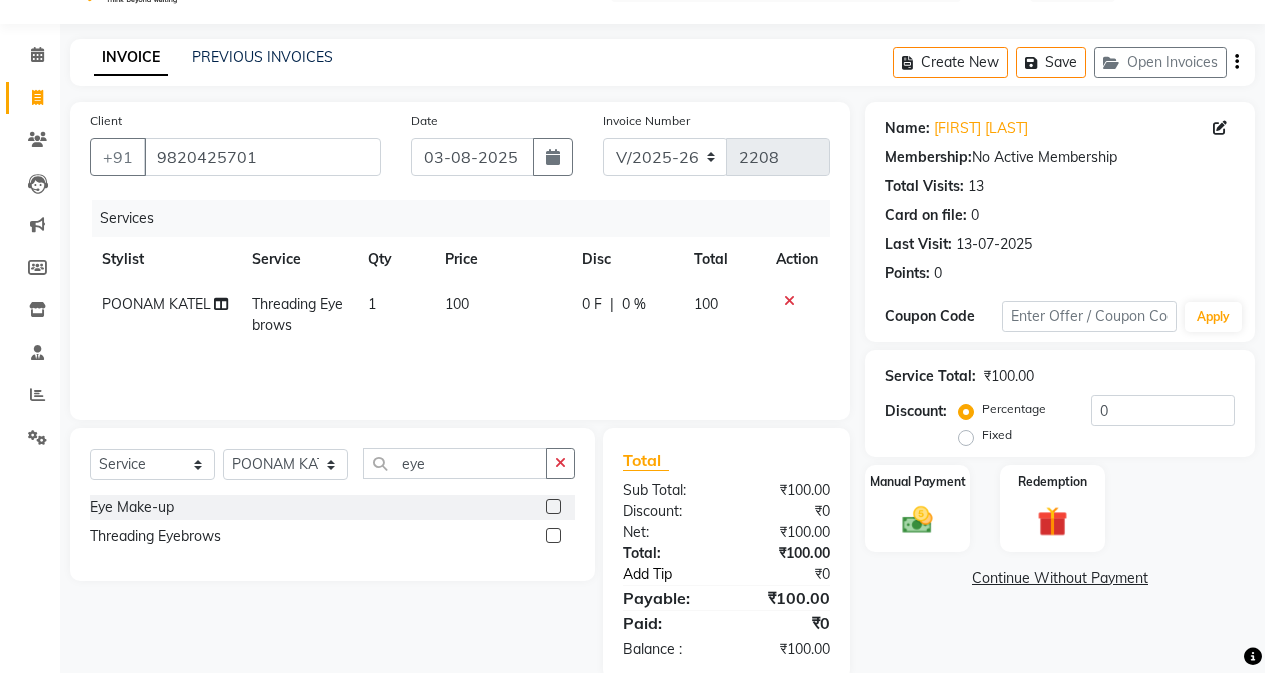scroll, scrollTop: 85, scrollLeft: 0, axis: vertical 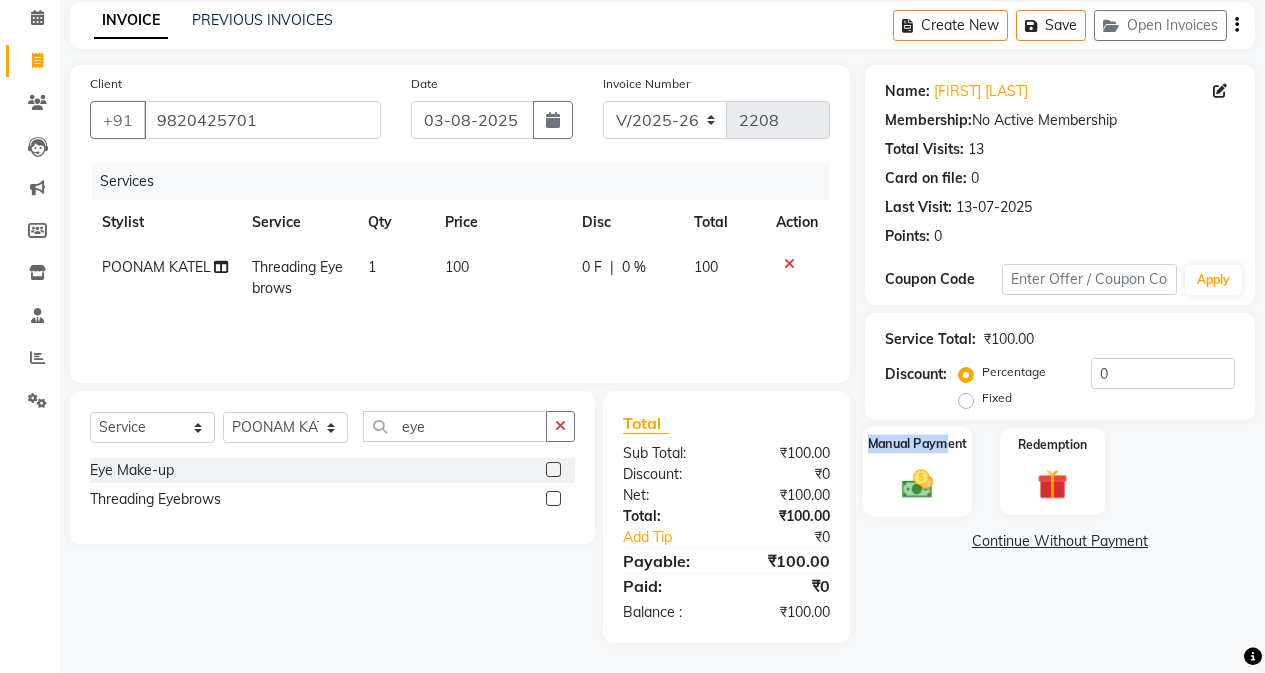 drag, startPoint x: 944, startPoint y: 461, endPoint x: 940, endPoint y: 474, distance: 13.601471 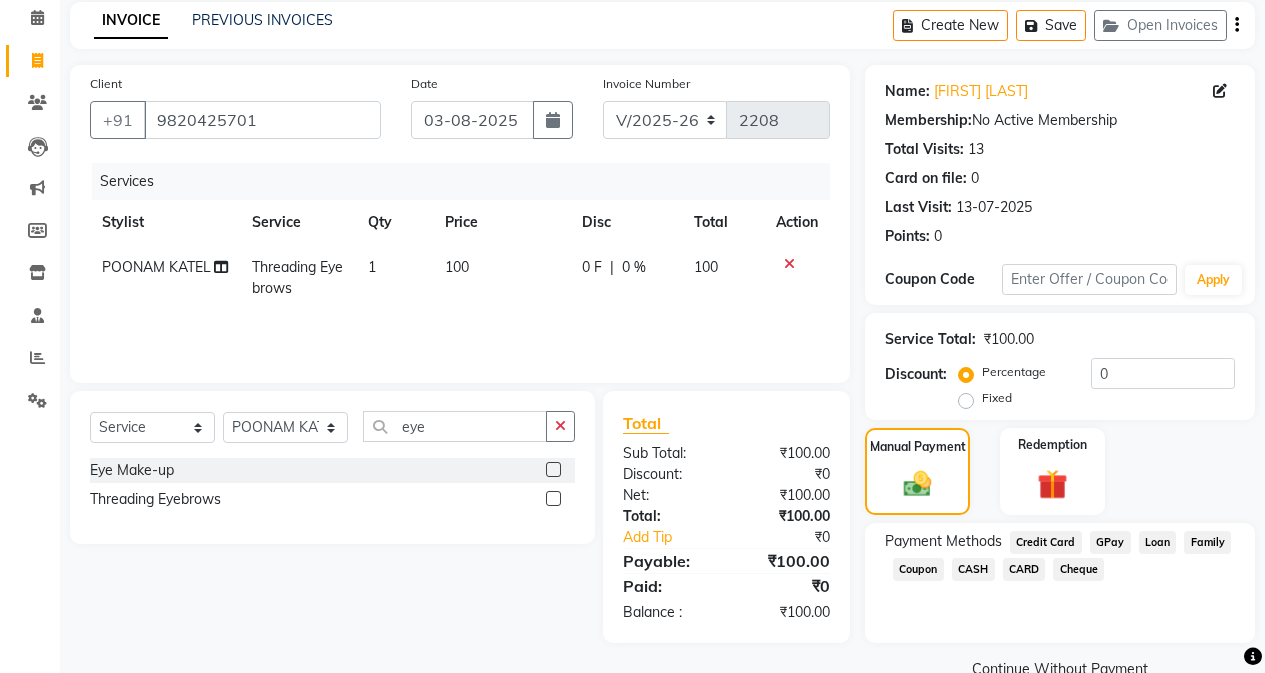 click on "CASH" 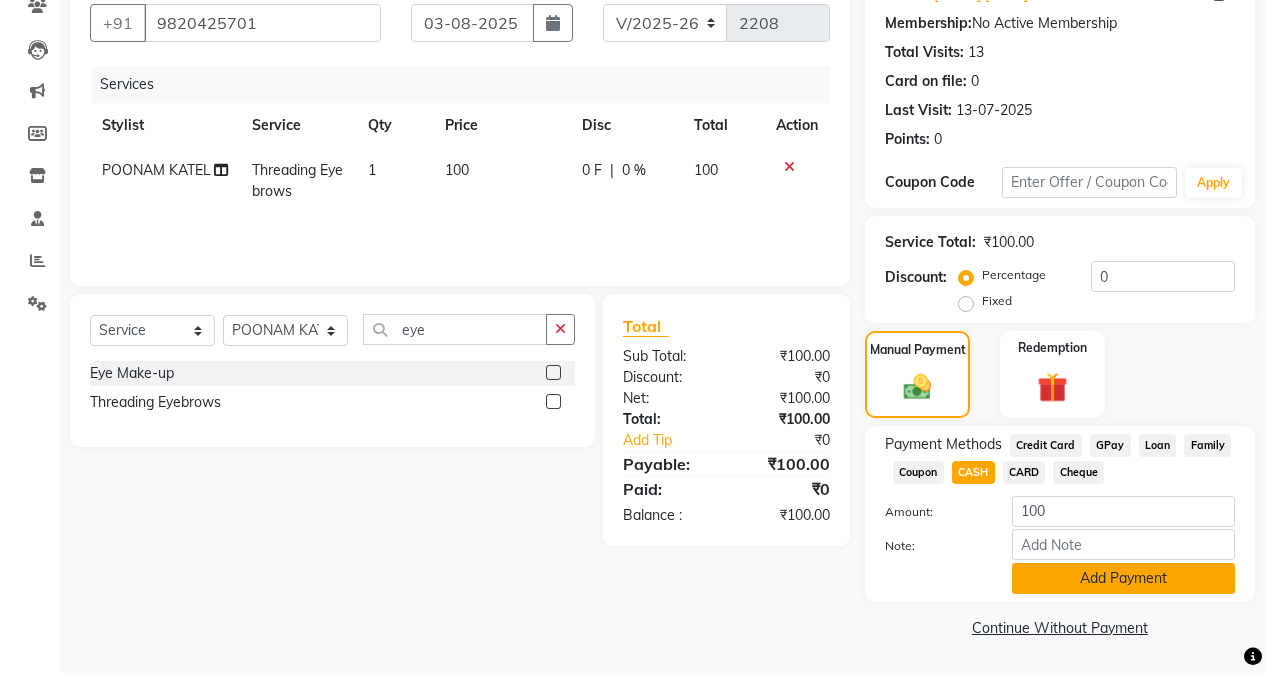 click on "Add Payment" 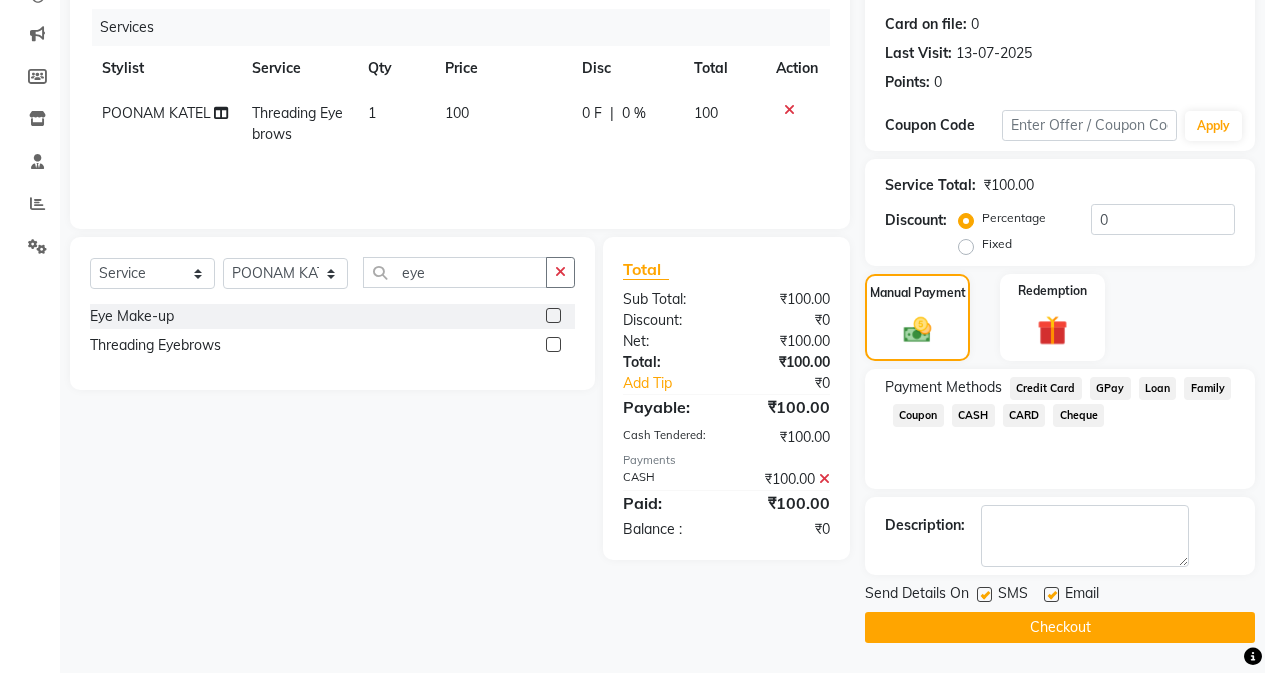 click on "Checkout" 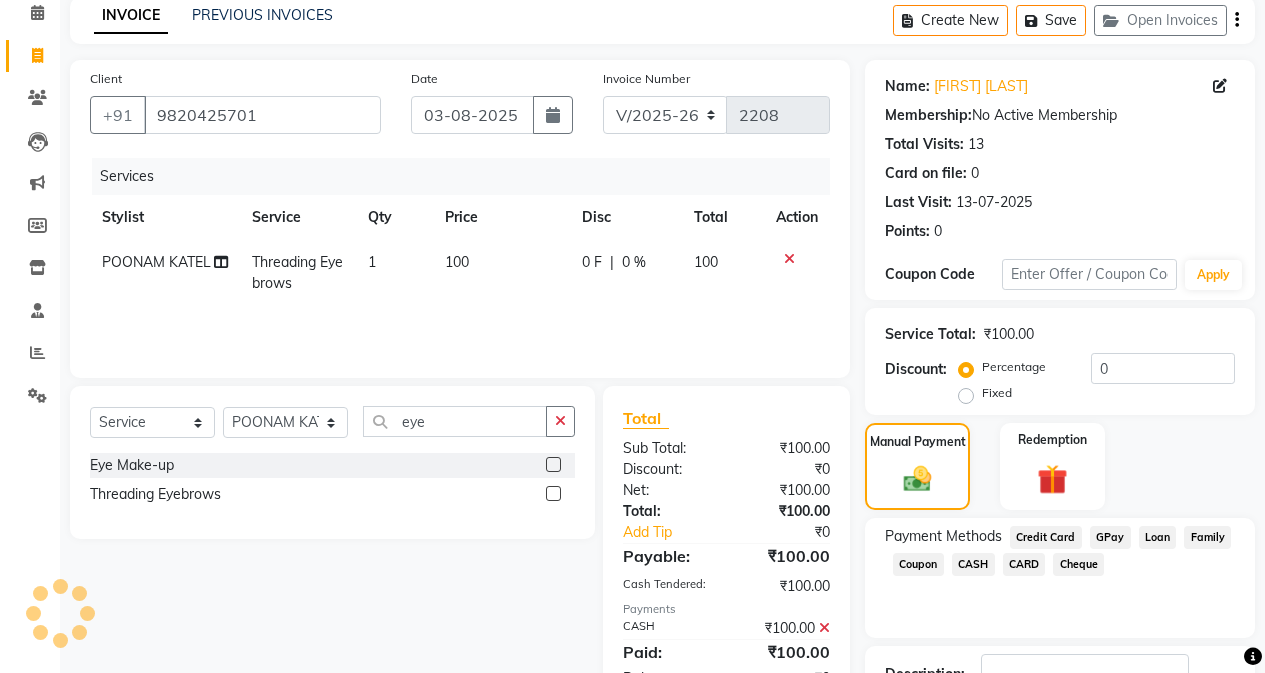 scroll, scrollTop: 0, scrollLeft: 0, axis: both 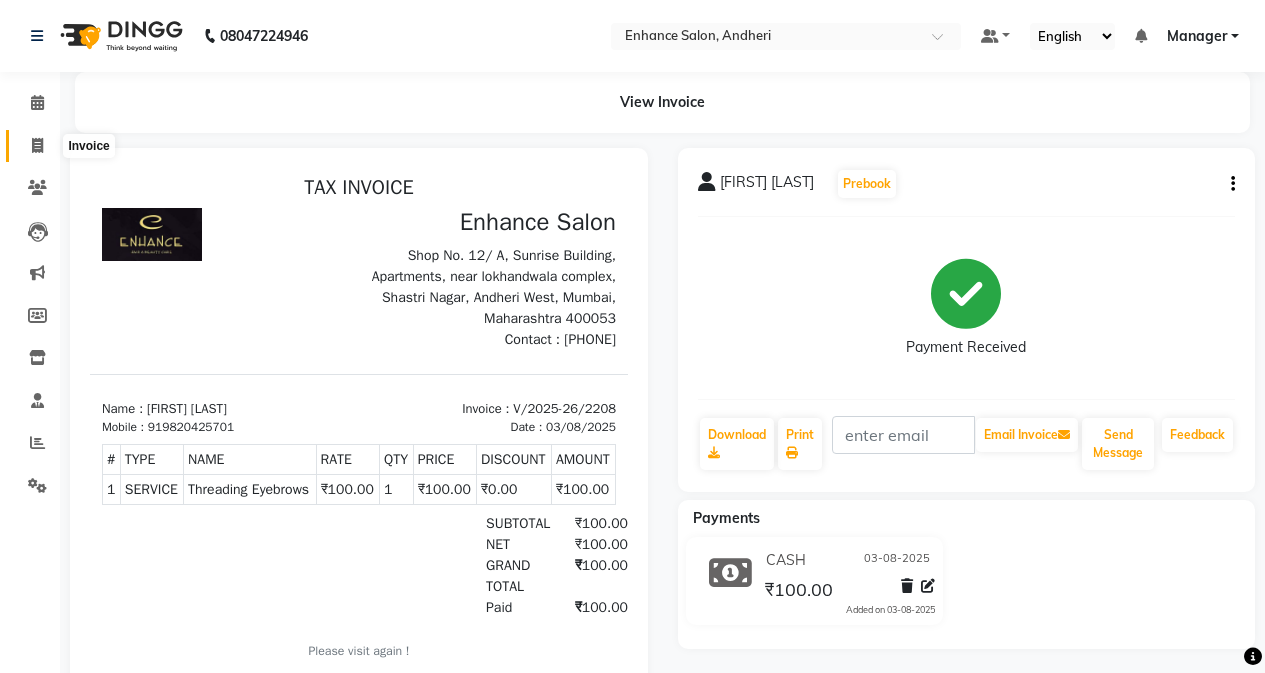 click 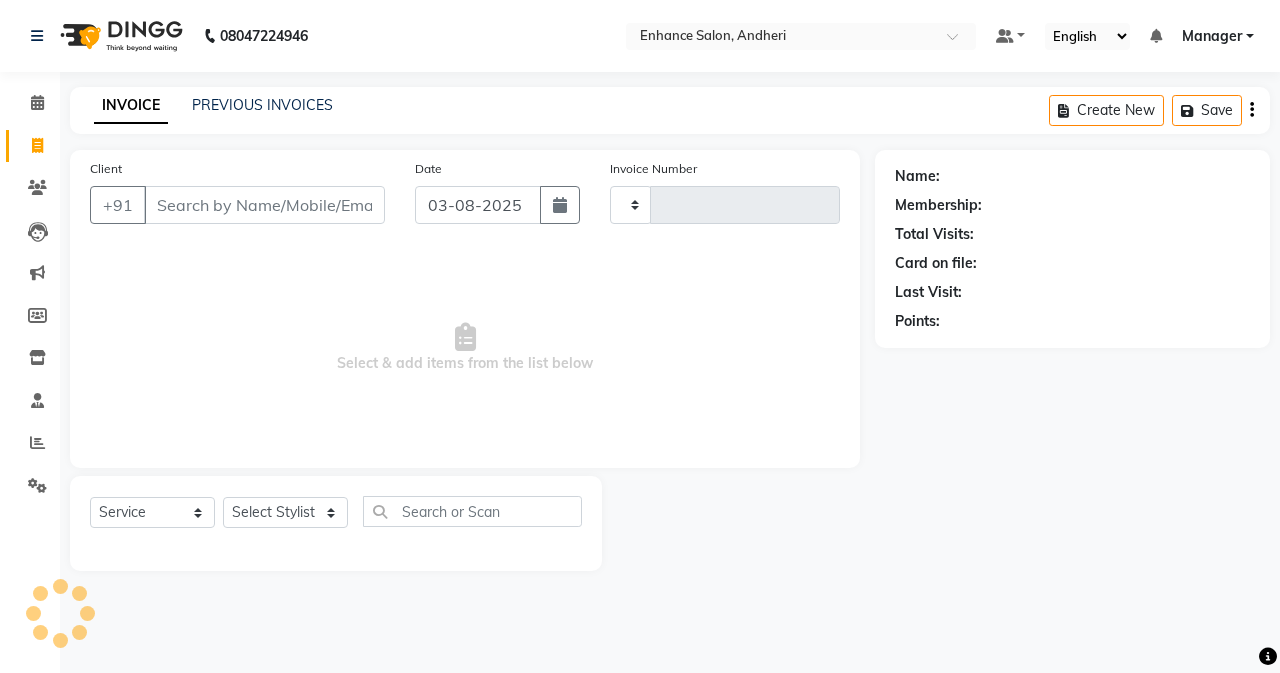 type on "j" 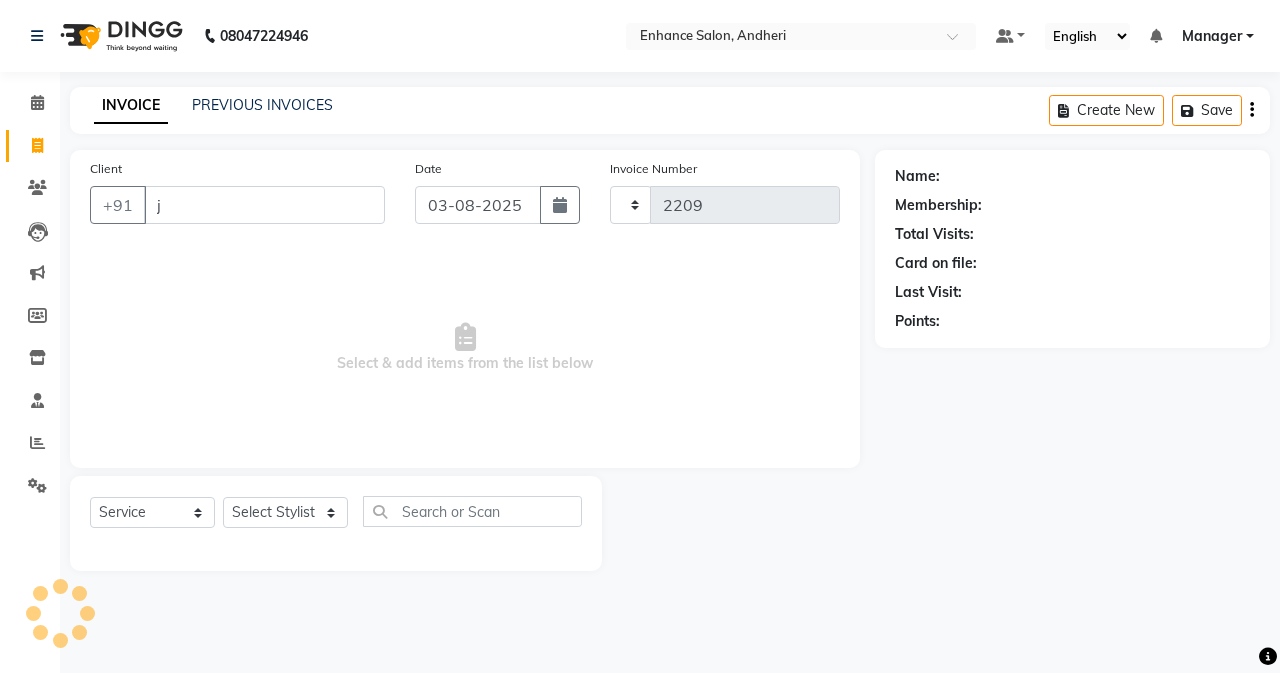 select on "7236" 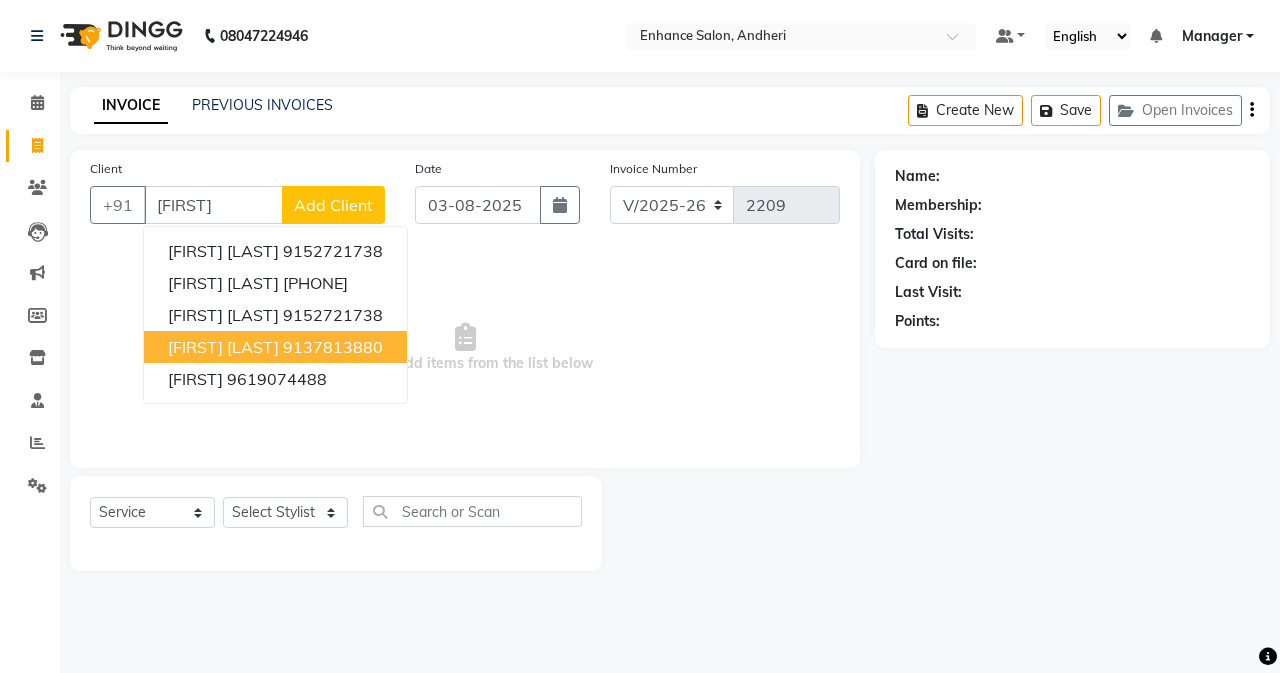 drag, startPoint x: 251, startPoint y: 348, endPoint x: 240, endPoint y: 451, distance: 103.58572 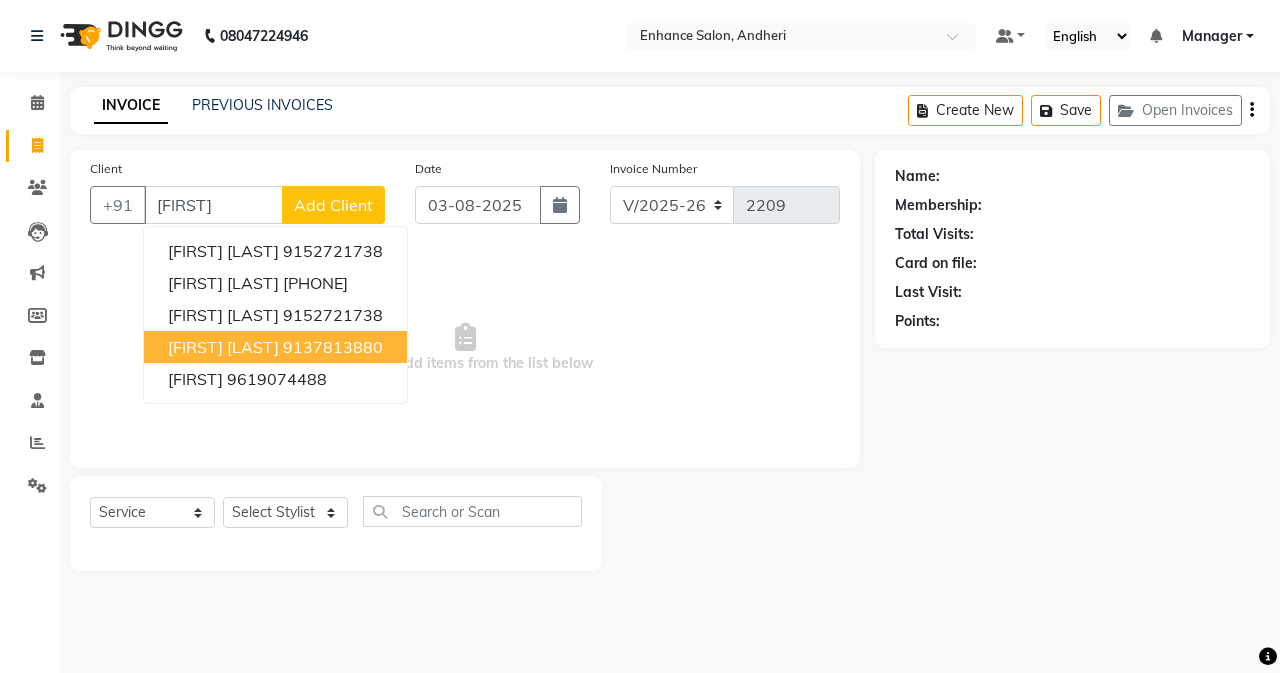 click on "[FIRST] [LAST]" at bounding box center (223, 347) 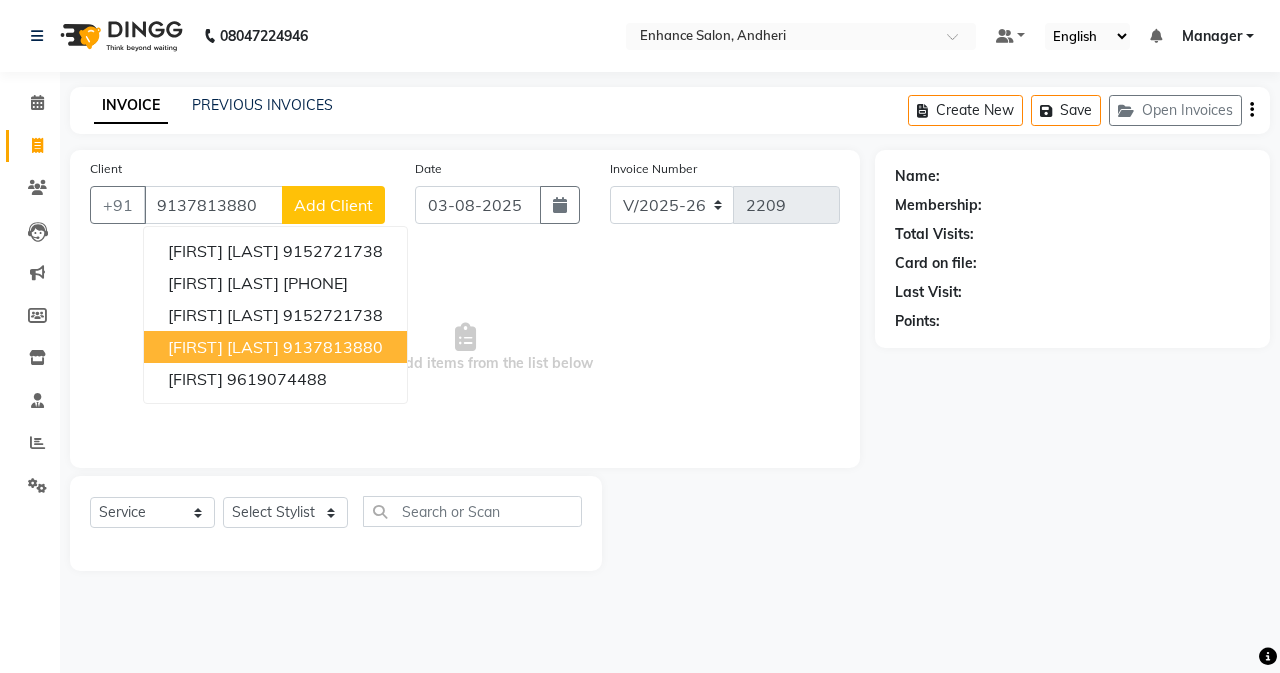 type on "9137813880" 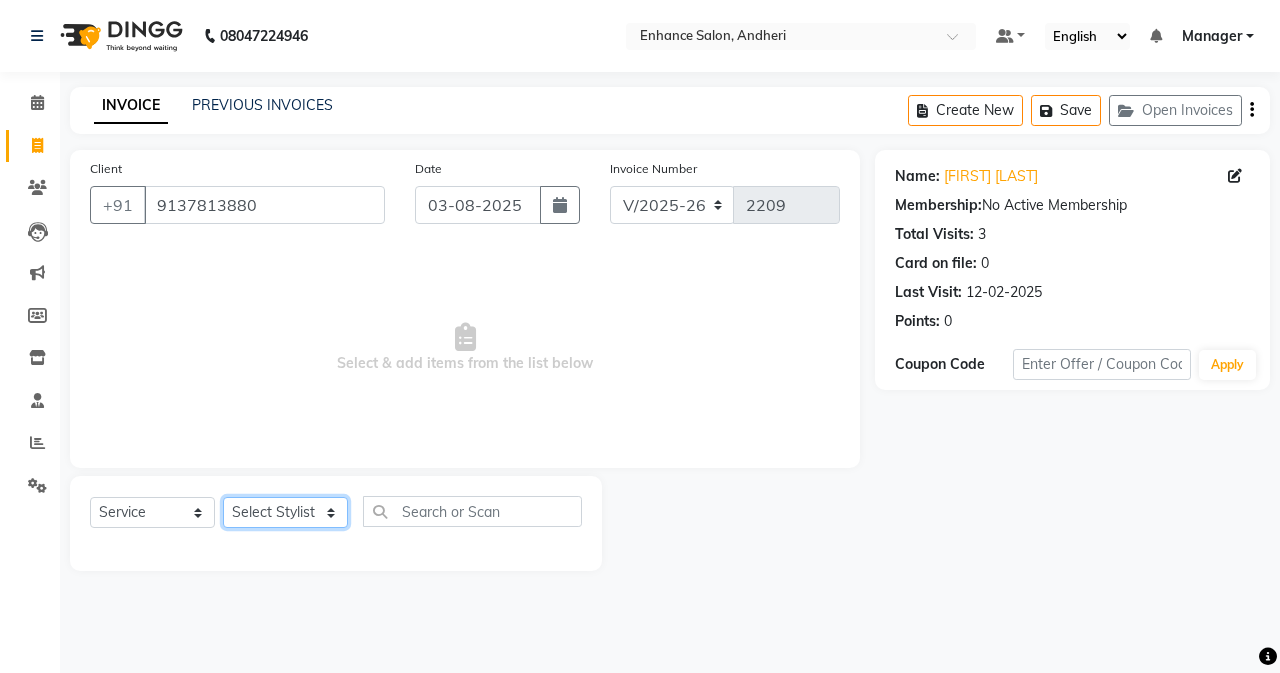 click on "Select Stylist Admin Arifa  [FIRST] [LAST] [FIRST] [LAST] Manager [FIRST] [LAST] [FIRST] [LAST] [FIRST] [LAST] [FIRST] [LAST] [FIRST] [LAST] [FIRST] [LAST] [FIRST] [LAST] [FIRST] [LAST] [FIRST] [LAST]" 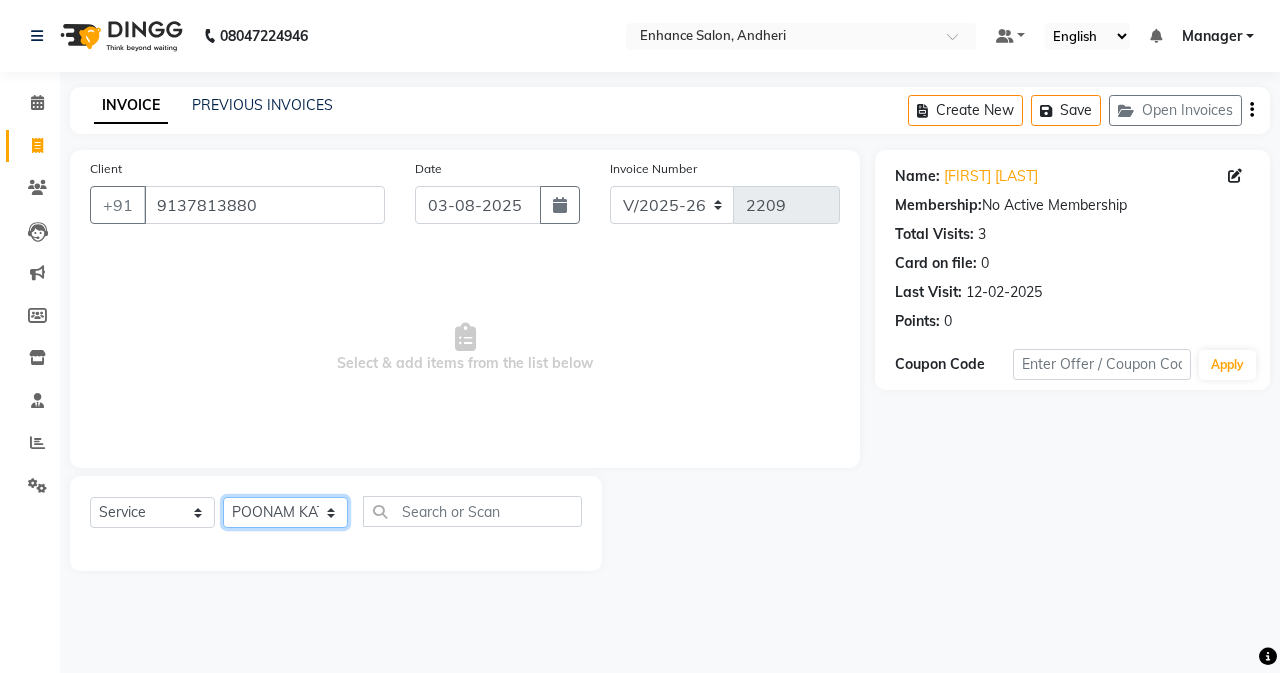 click on "Select Stylist Admin Arifa  [FIRST] [LAST] [FIRST] [LAST] Manager [FIRST] [LAST] [FIRST] [LAST] [FIRST] [LAST] [FIRST] [LAST] [FIRST] [LAST] [FIRST] [LAST] [FIRST] [LAST] [FIRST] [LAST] [FIRST] [LAST]" 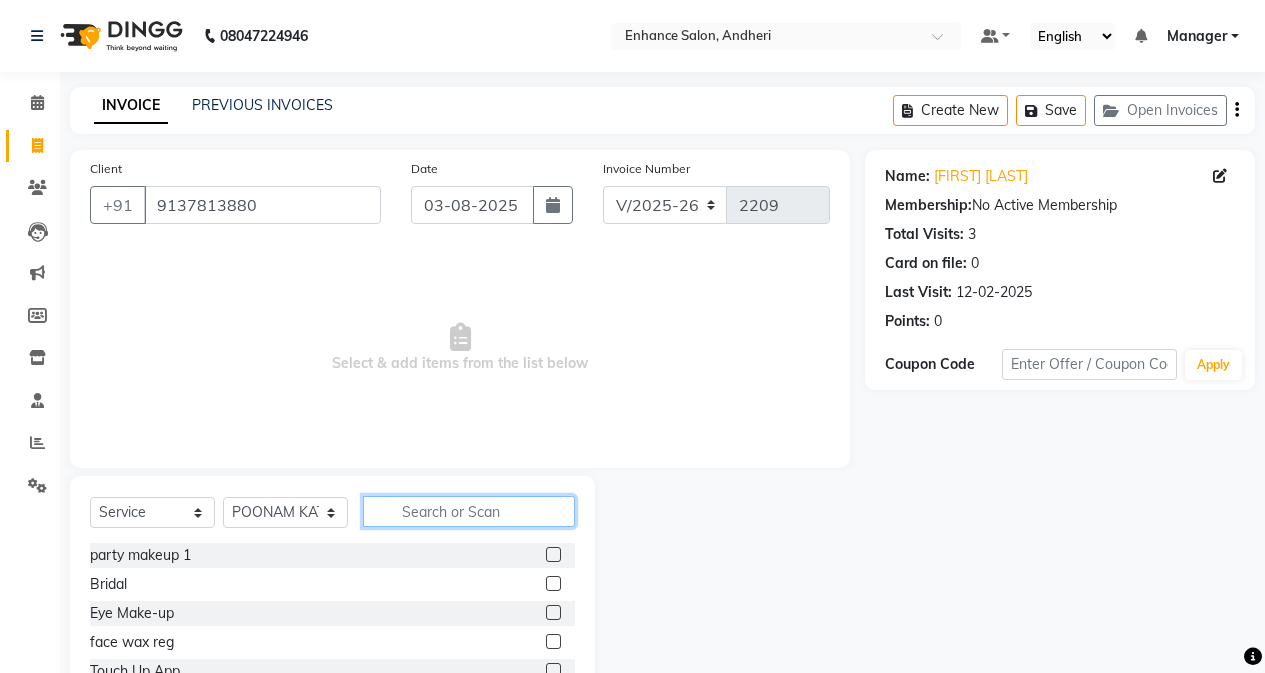 click 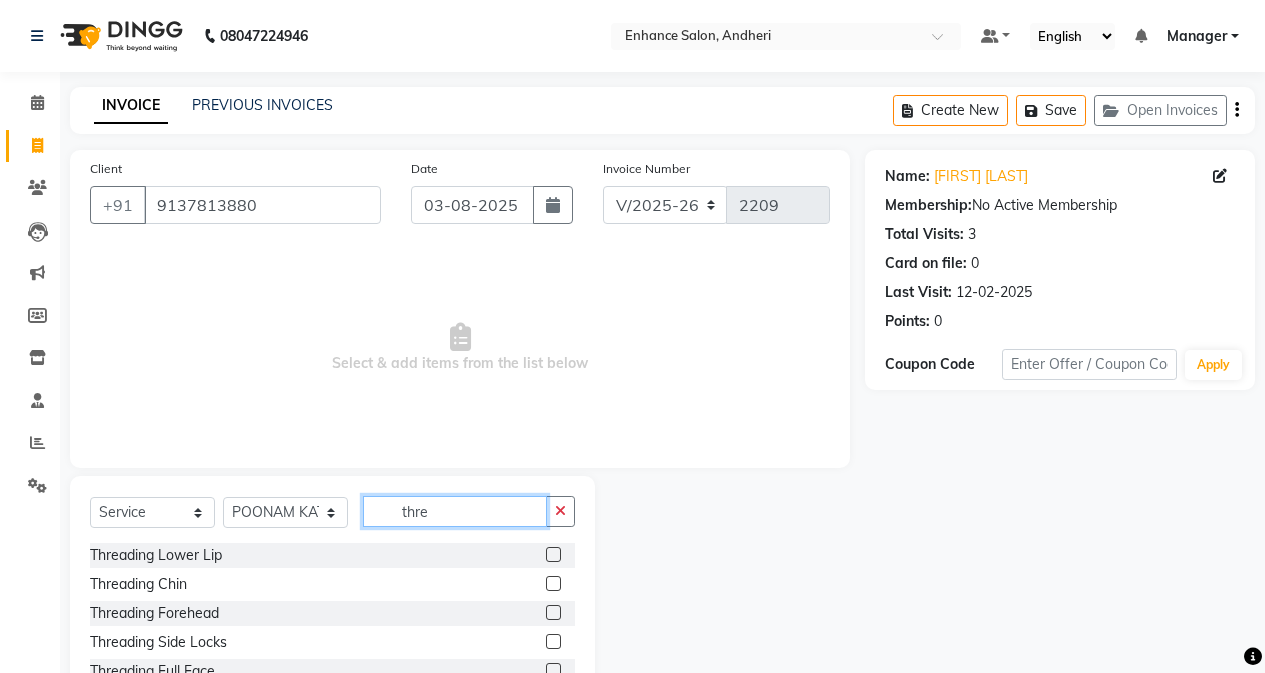 scroll, scrollTop: 3, scrollLeft: 0, axis: vertical 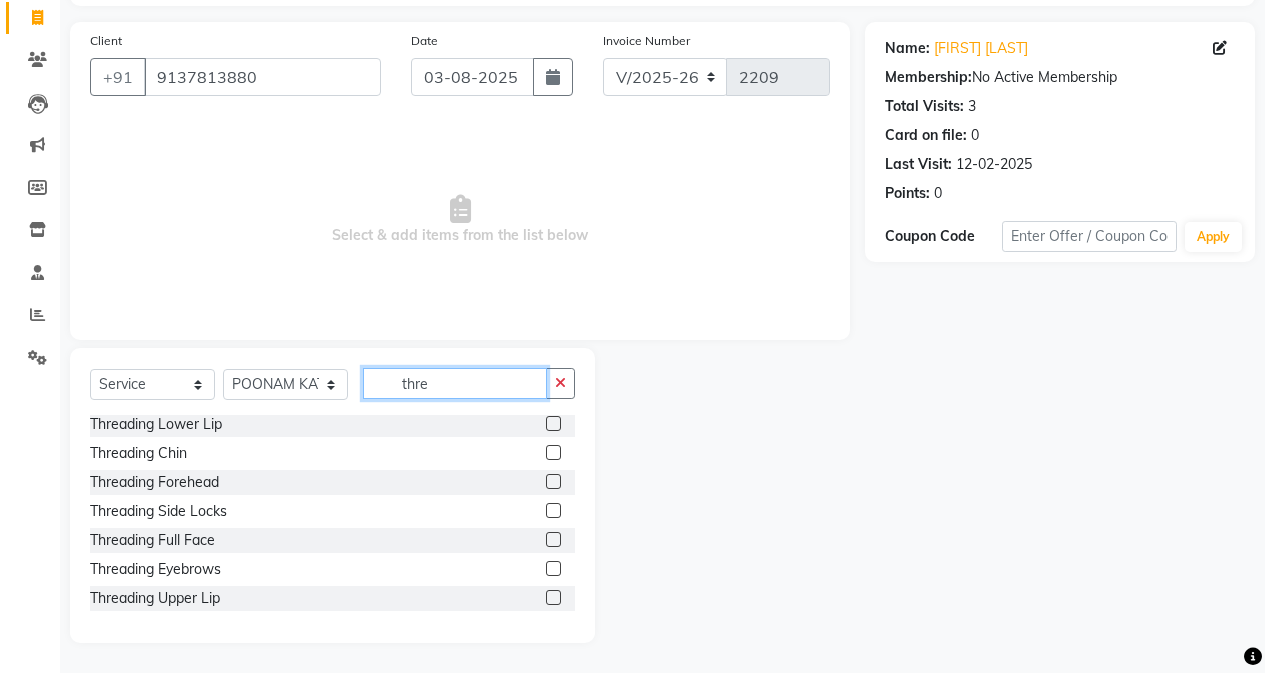 type on "thre" 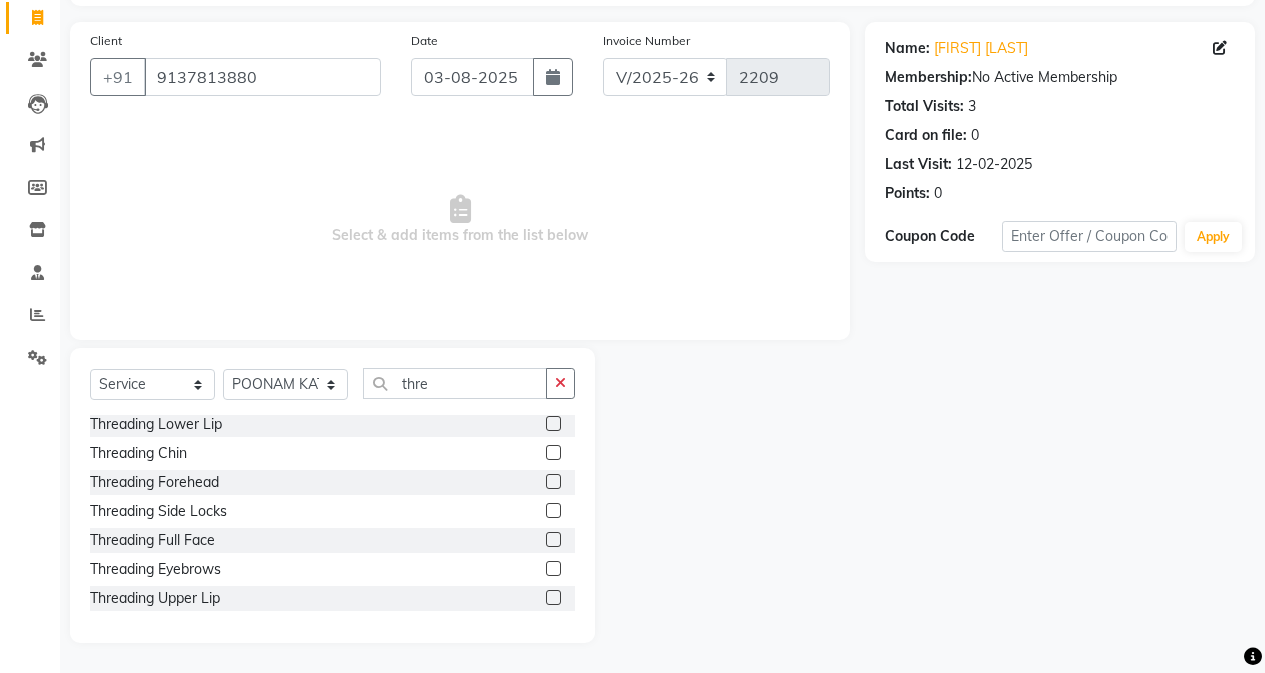 drag, startPoint x: 540, startPoint y: 568, endPoint x: 535, endPoint y: 591, distance: 23.537205 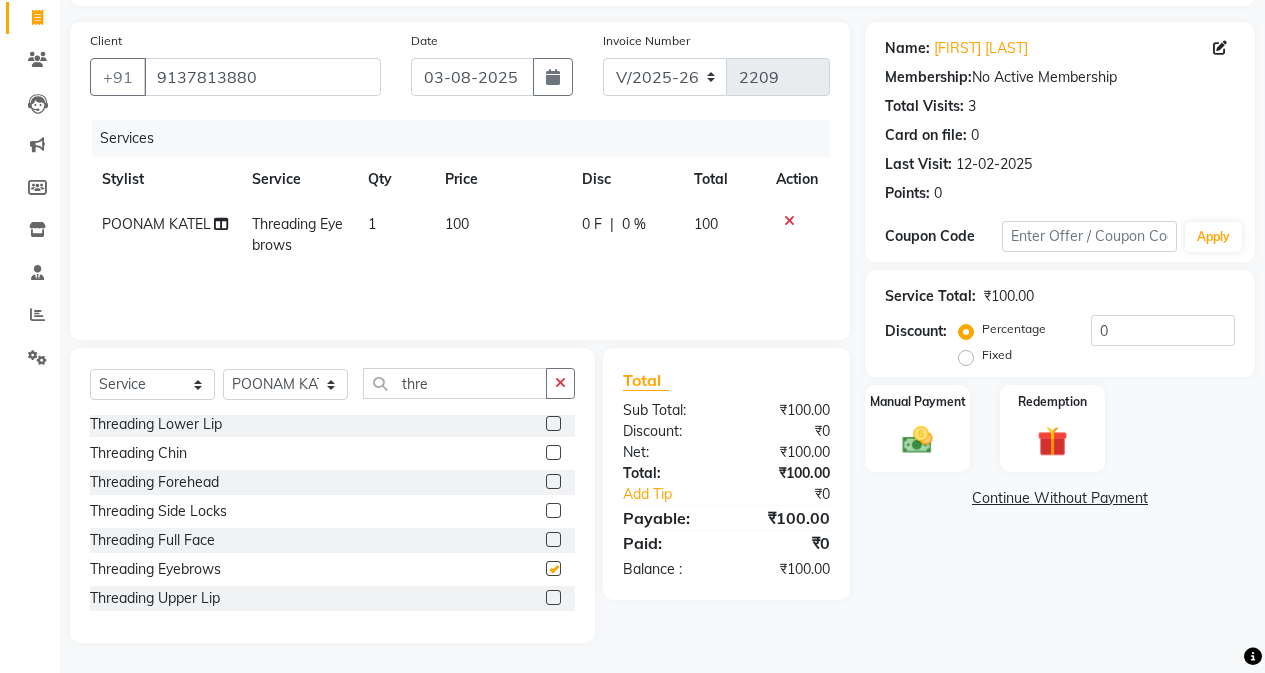 checkbox on "false" 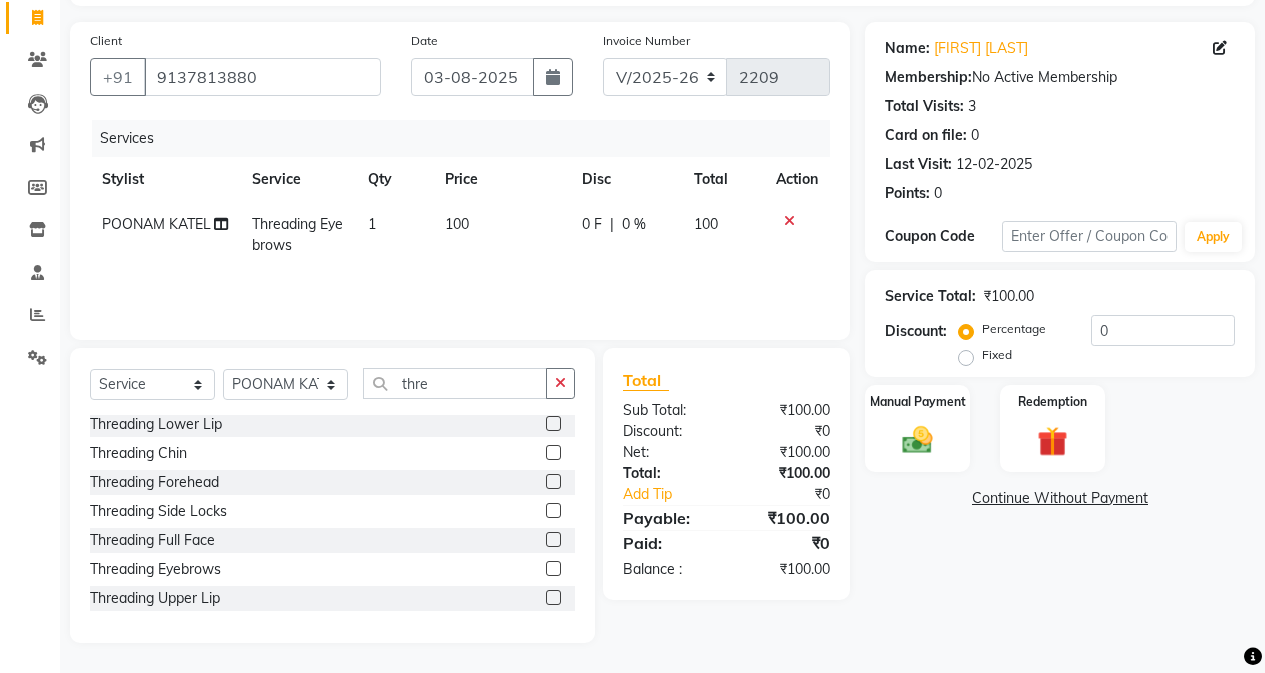 click 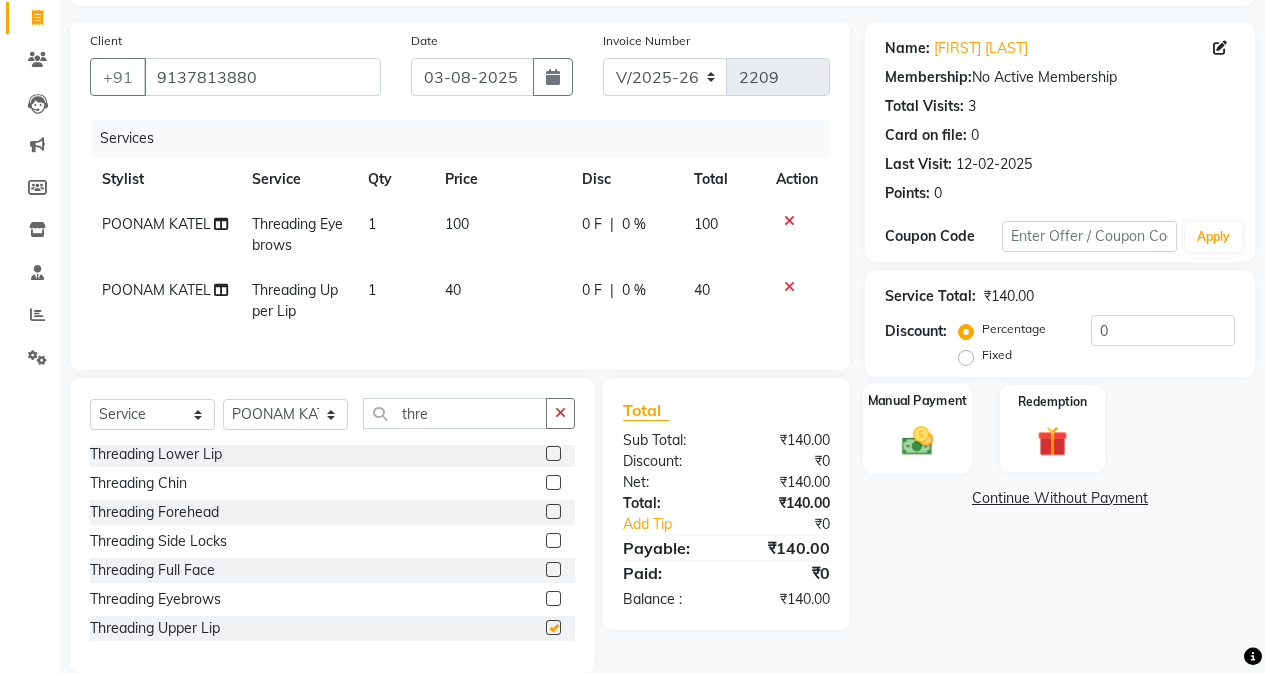 checkbox on "false" 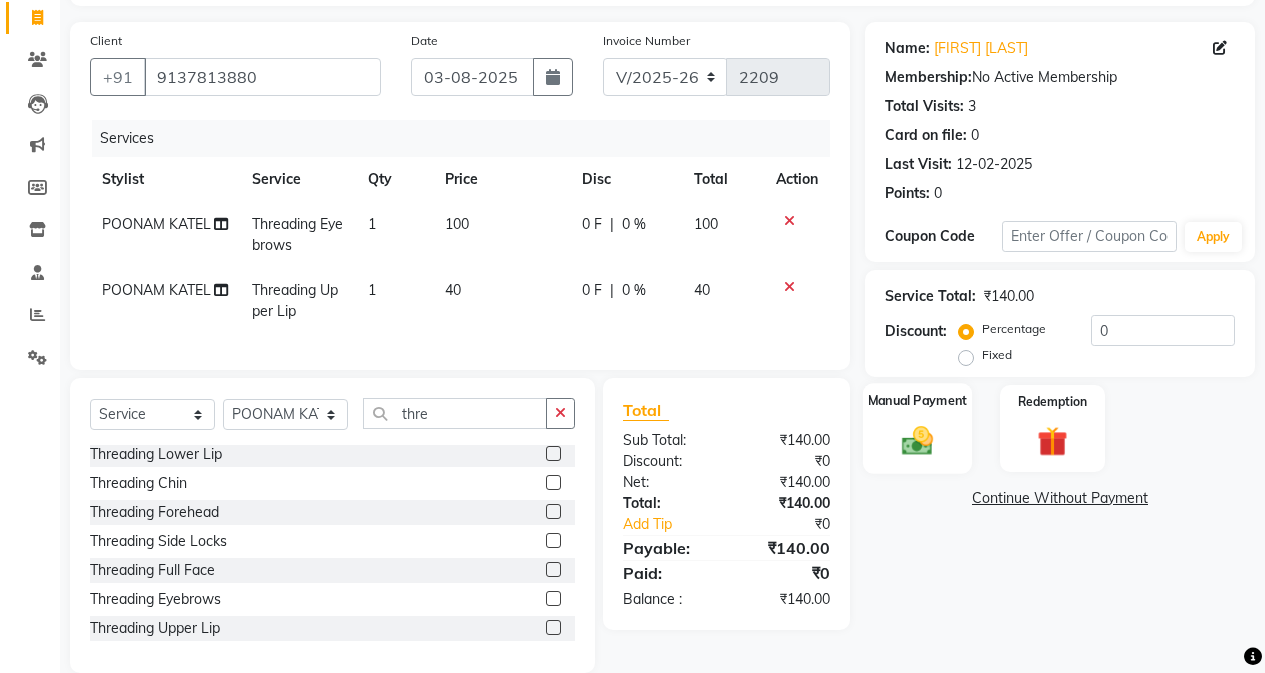click 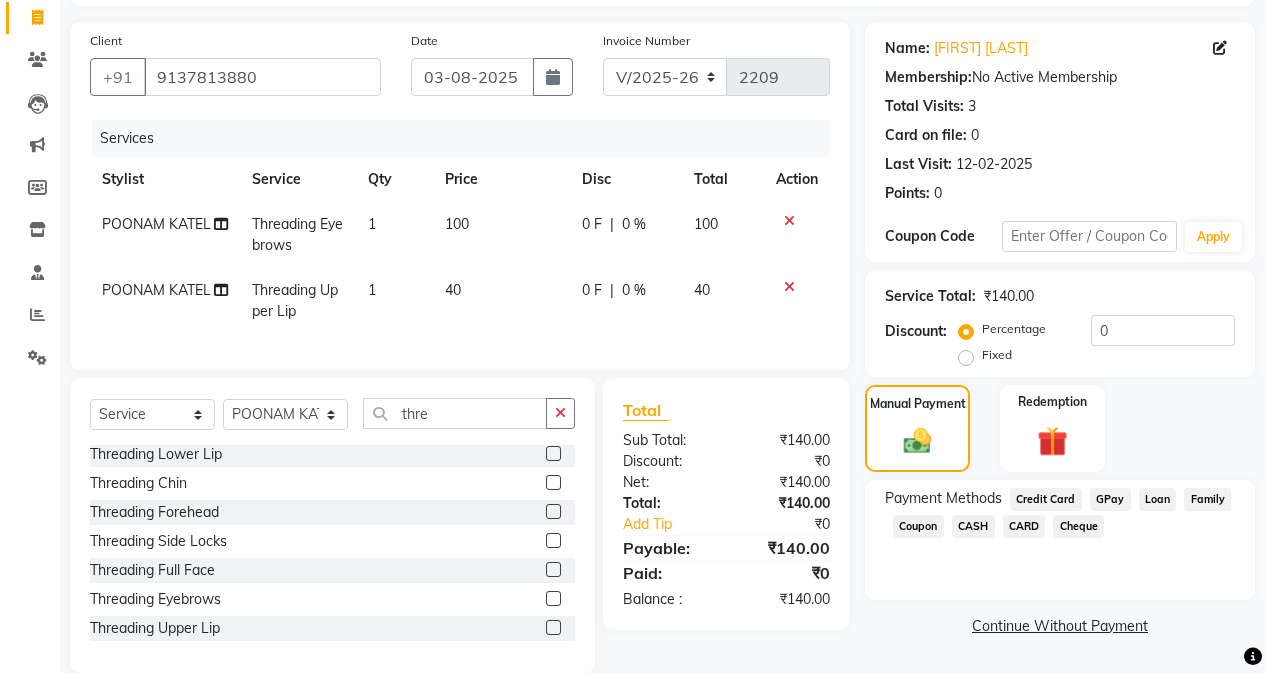 click on "GPay" 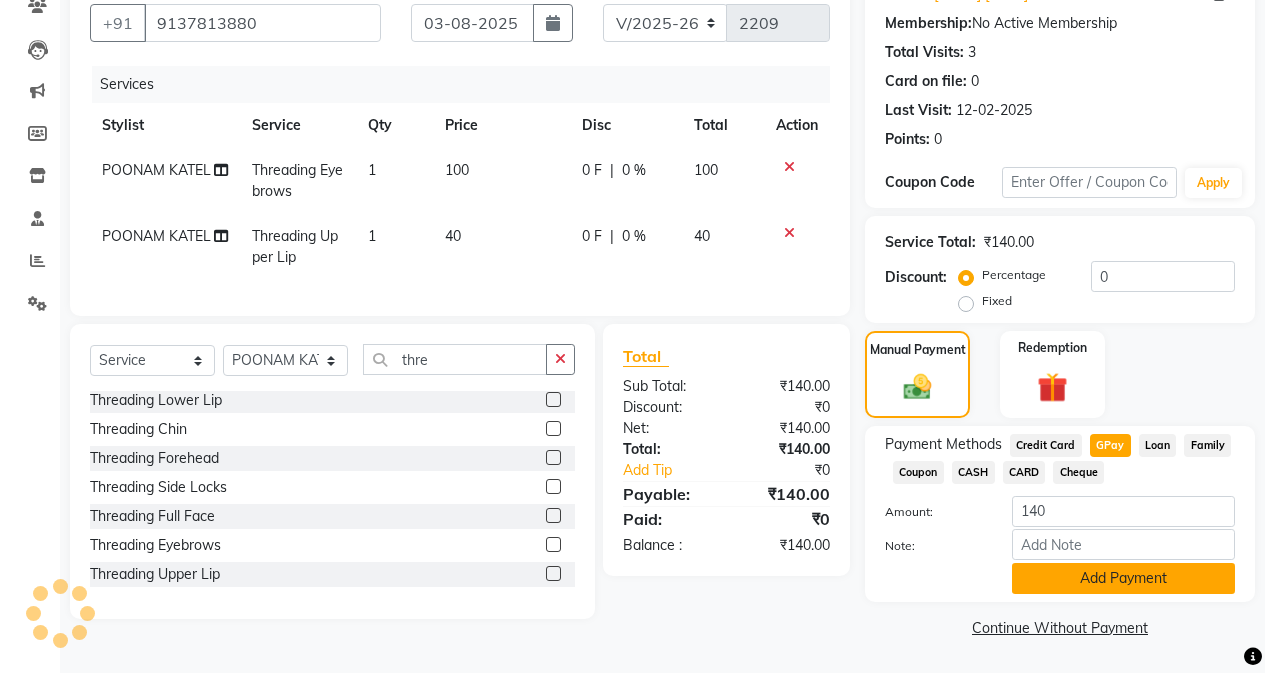 click on "Add Payment" 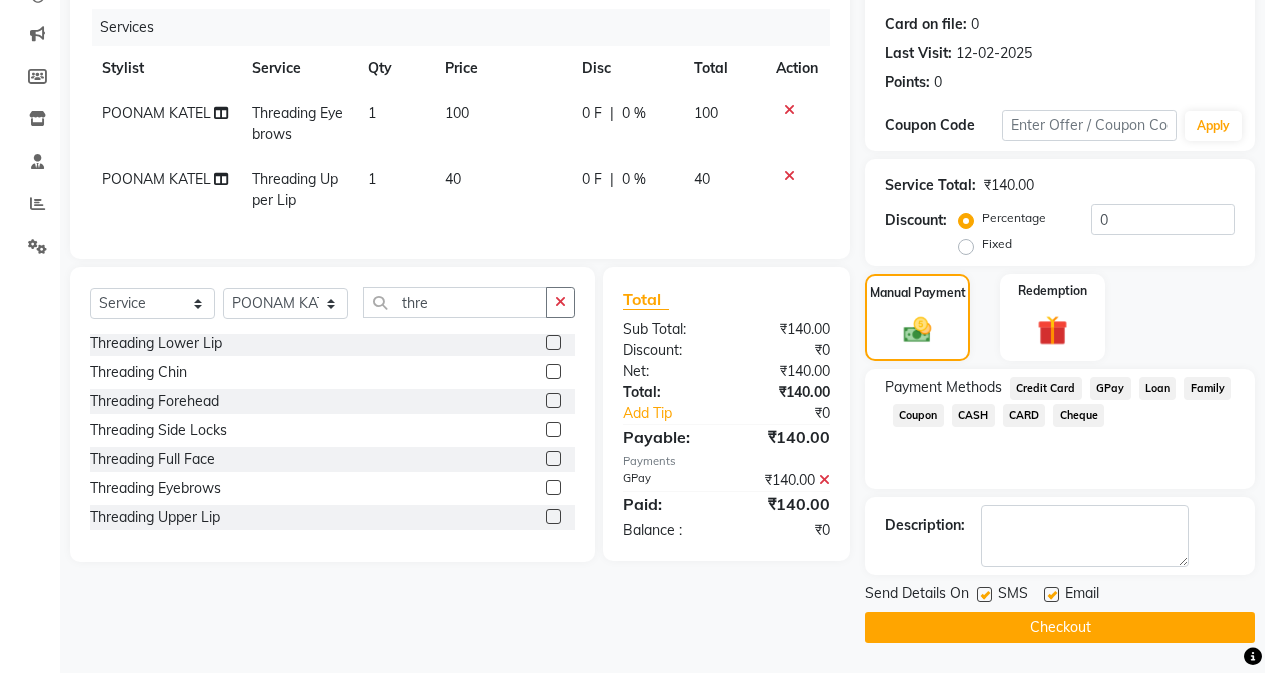 click on "Checkout" 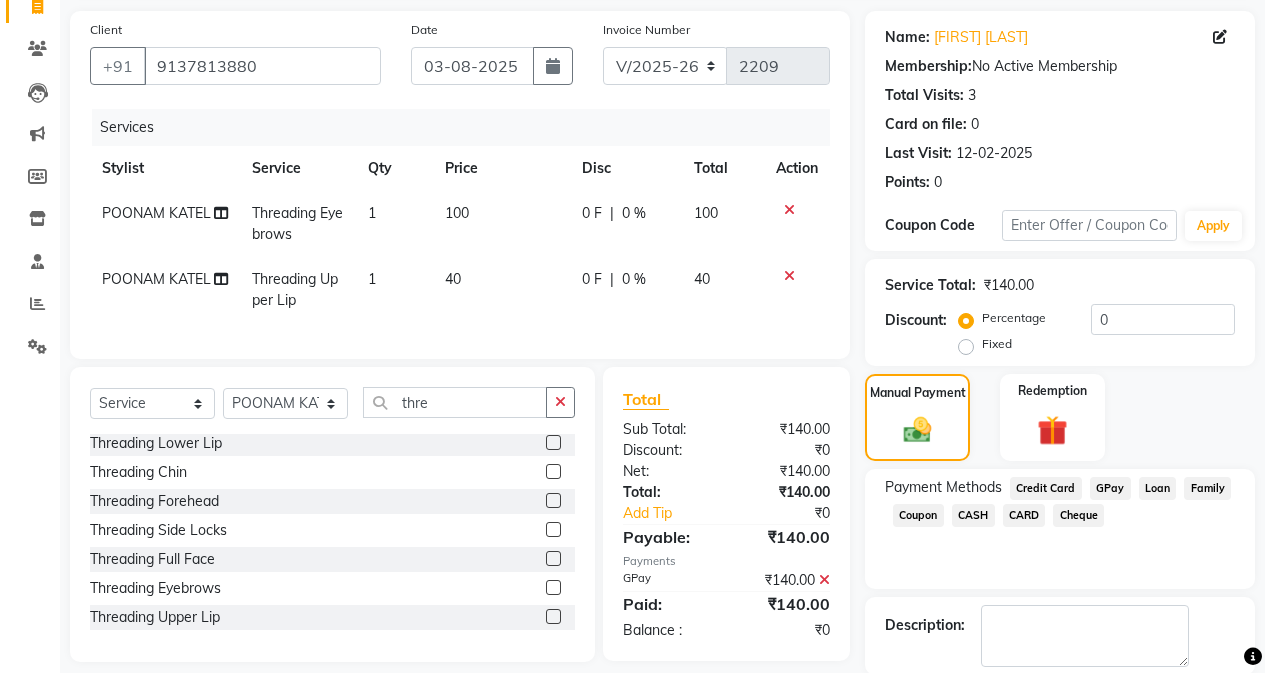 scroll, scrollTop: 0, scrollLeft: 0, axis: both 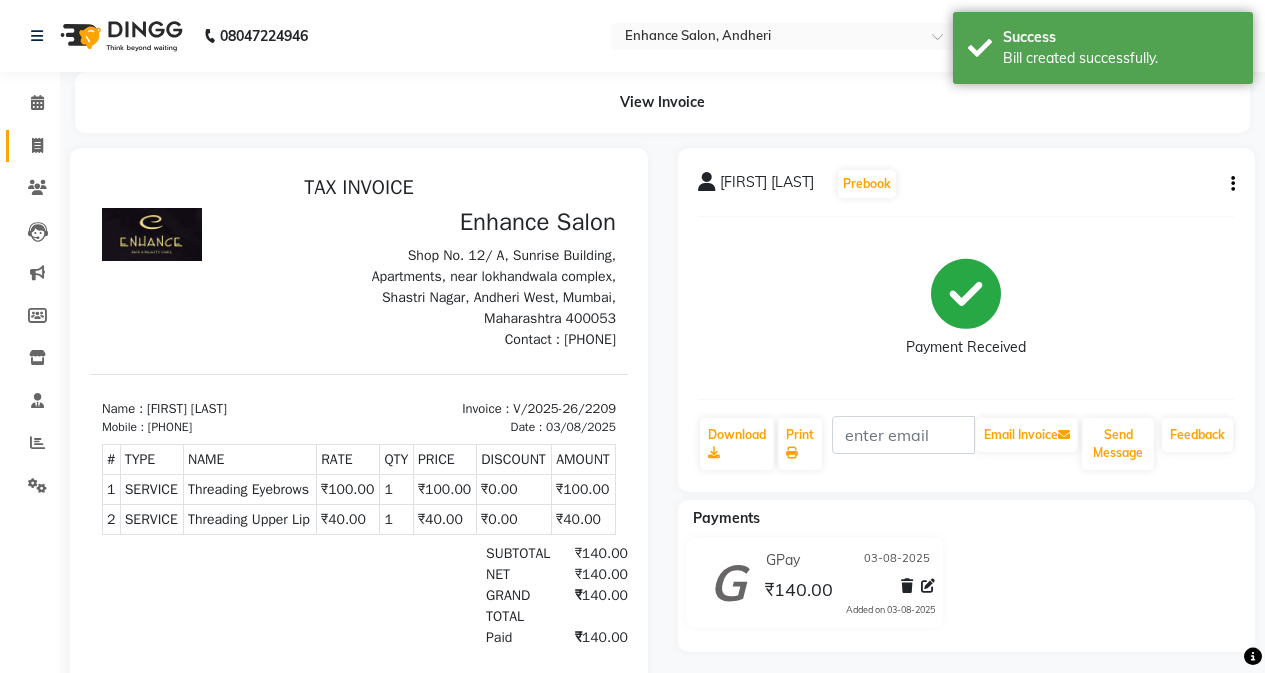 click on "Invoice" 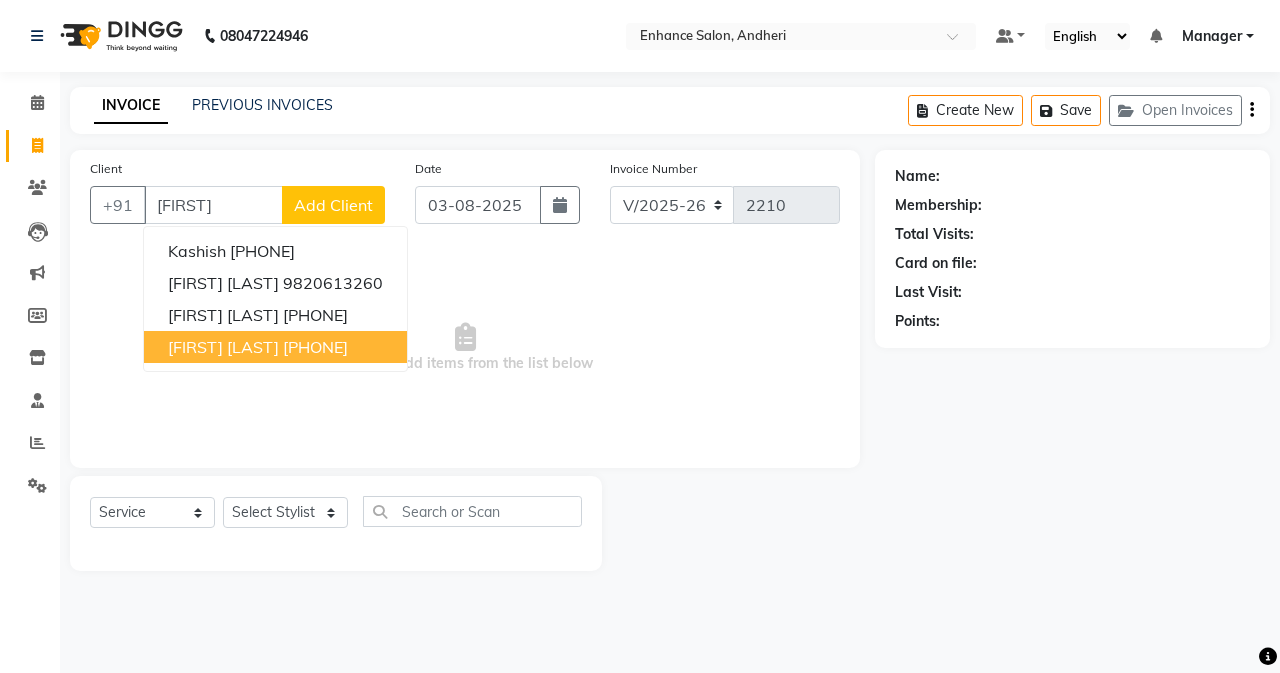 drag, startPoint x: 283, startPoint y: 349, endPoint x: 309, endPoint y: 447, distance: 101.390335 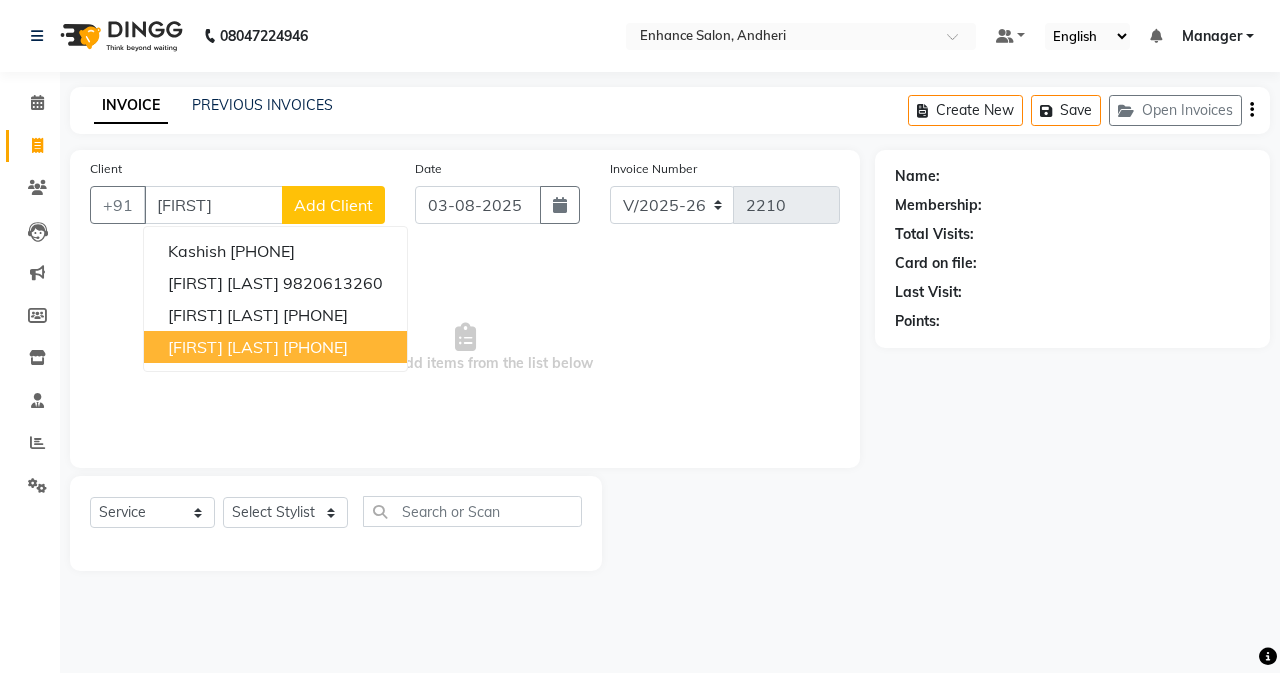 click on "[FIRST] [LAST]" at bounding box center [223, 347] 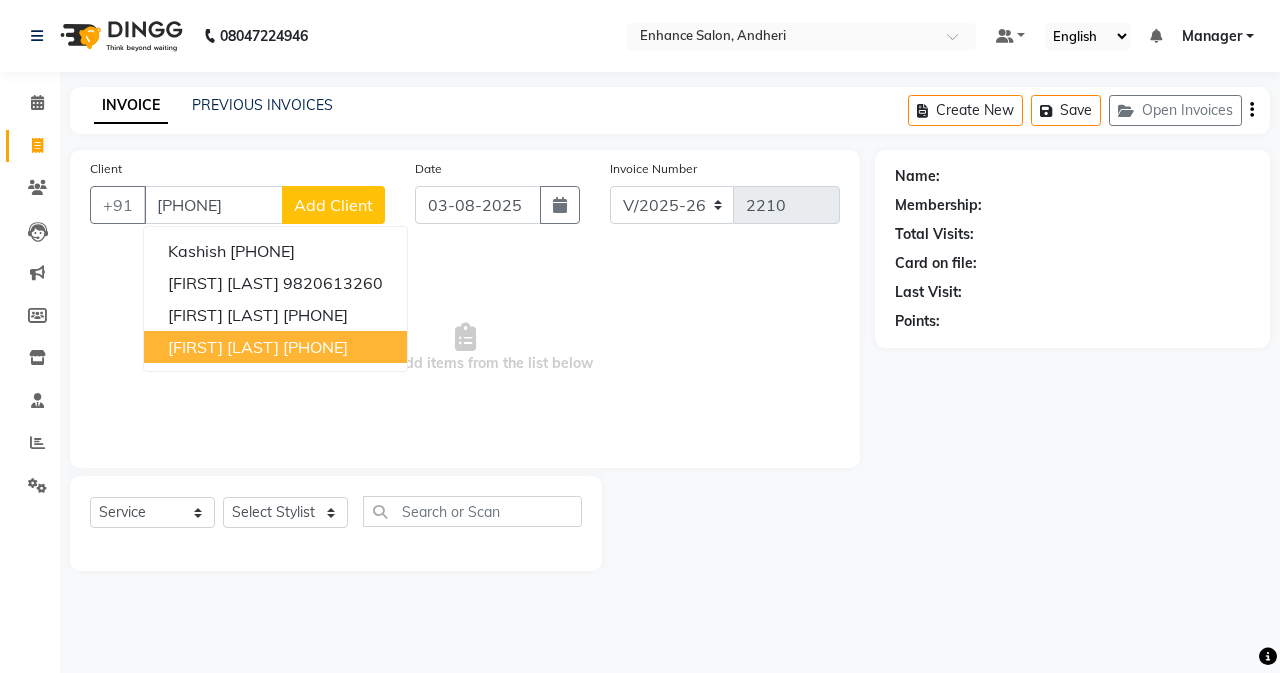 type on "[PHONE]" 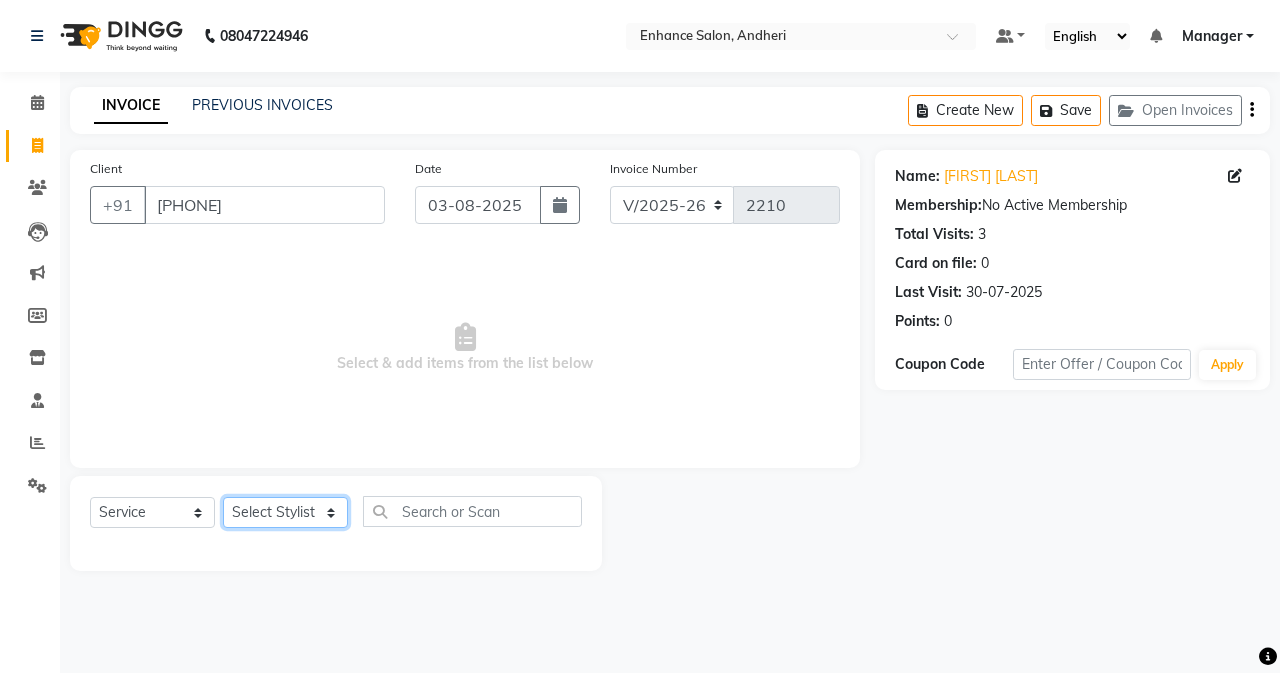 click on "Select Stylist Admin Arifa  [FIRST] [LAST] [FIRST] [LAST] Manager [FIRST] [LAST] [FIRST] [LAST] [FIRST] [LAST] [FIRST] [LAST] [FIRST] [LAST] [FIRST] [LAST] [FIRST] [LAST] [FIRST] [LAST] [FIRST] [LAST]" 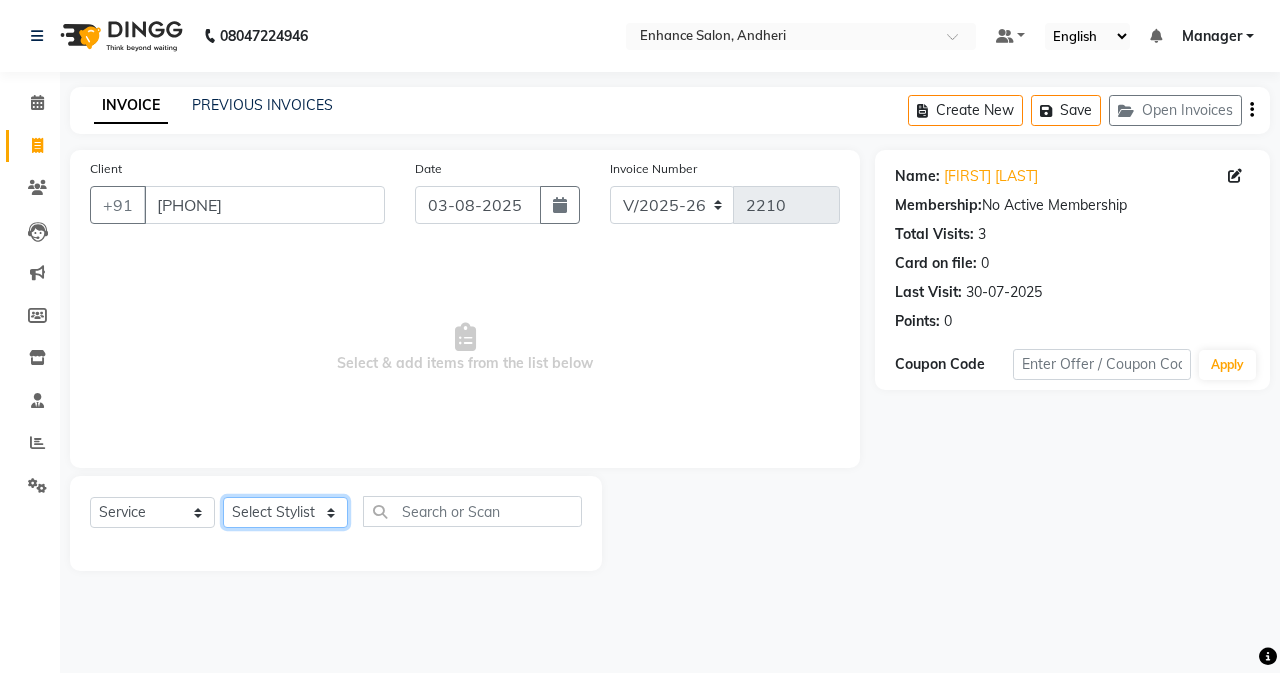 select on "79056" 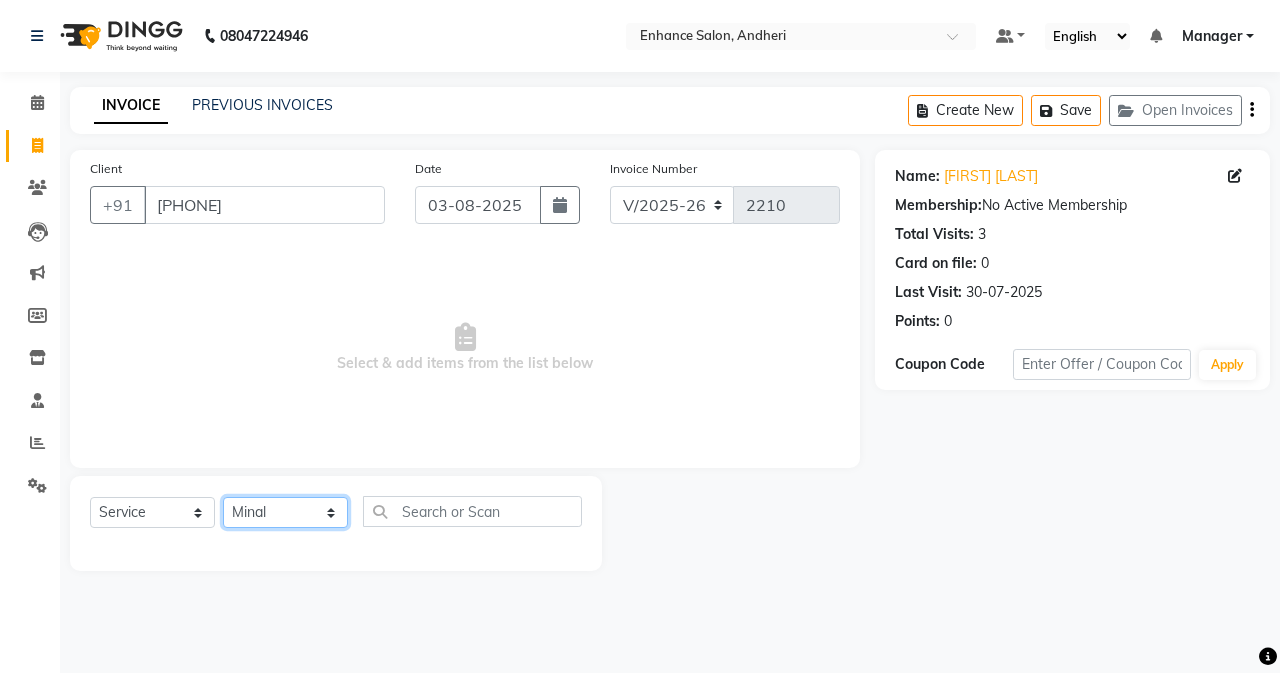 click on "Select Stylist Admin Arifa  [FIRST] [LAST] [FIRST] [LAST] Manager [FIRST] [LAST] [FIRST] [LAST] [FIRST] [LAST] [FIRST] [LAST] [FIRST] [LAST] [FIRST] [LAST] [FIRST] [LAST] [FIRST] [LAST] [FIRST] [LAST]" 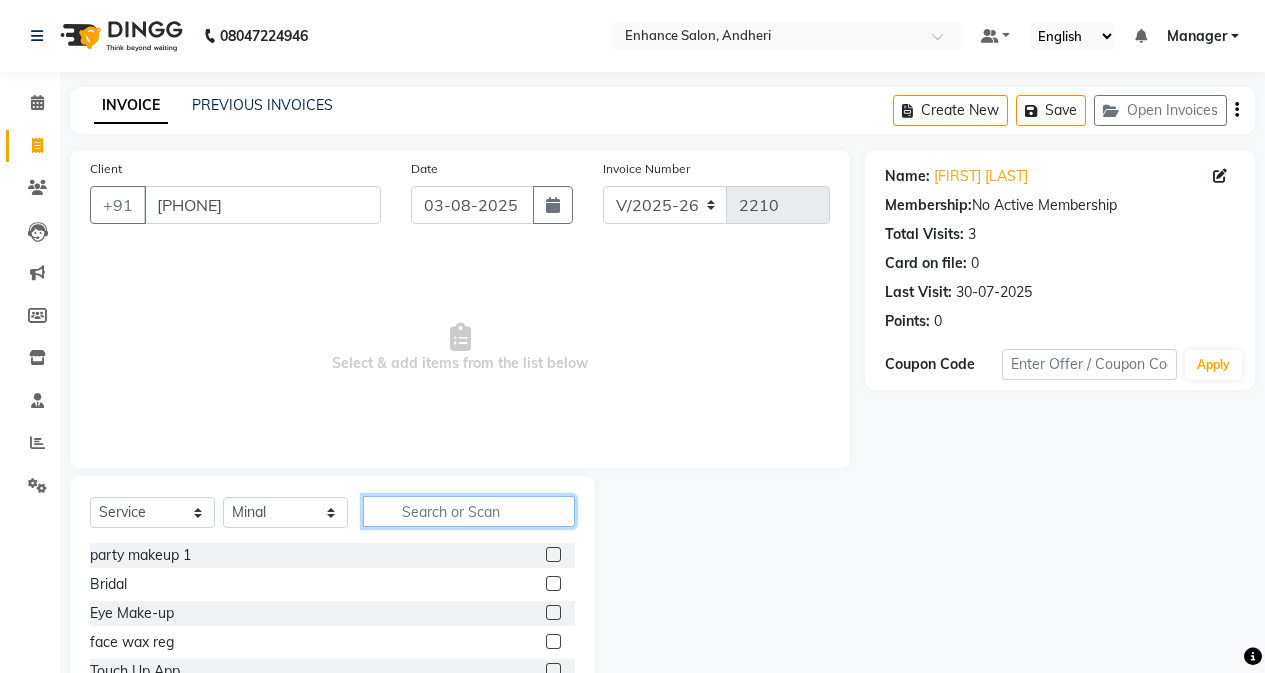 click 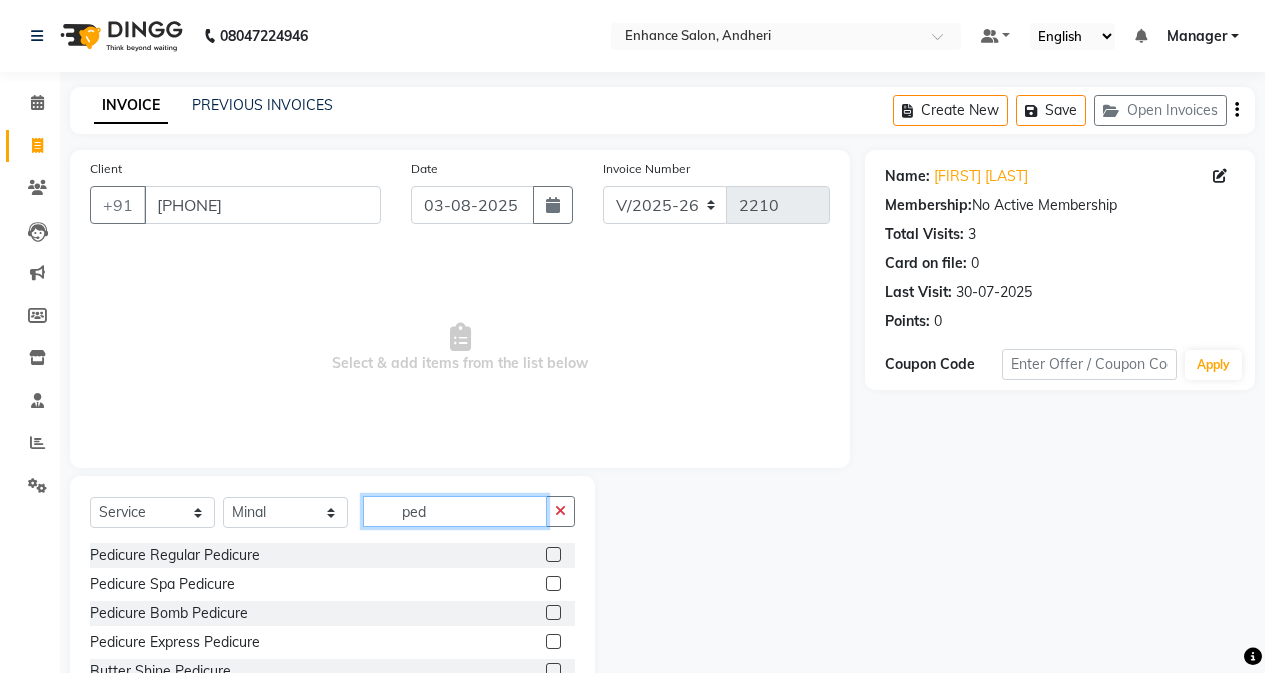 type on "ped" 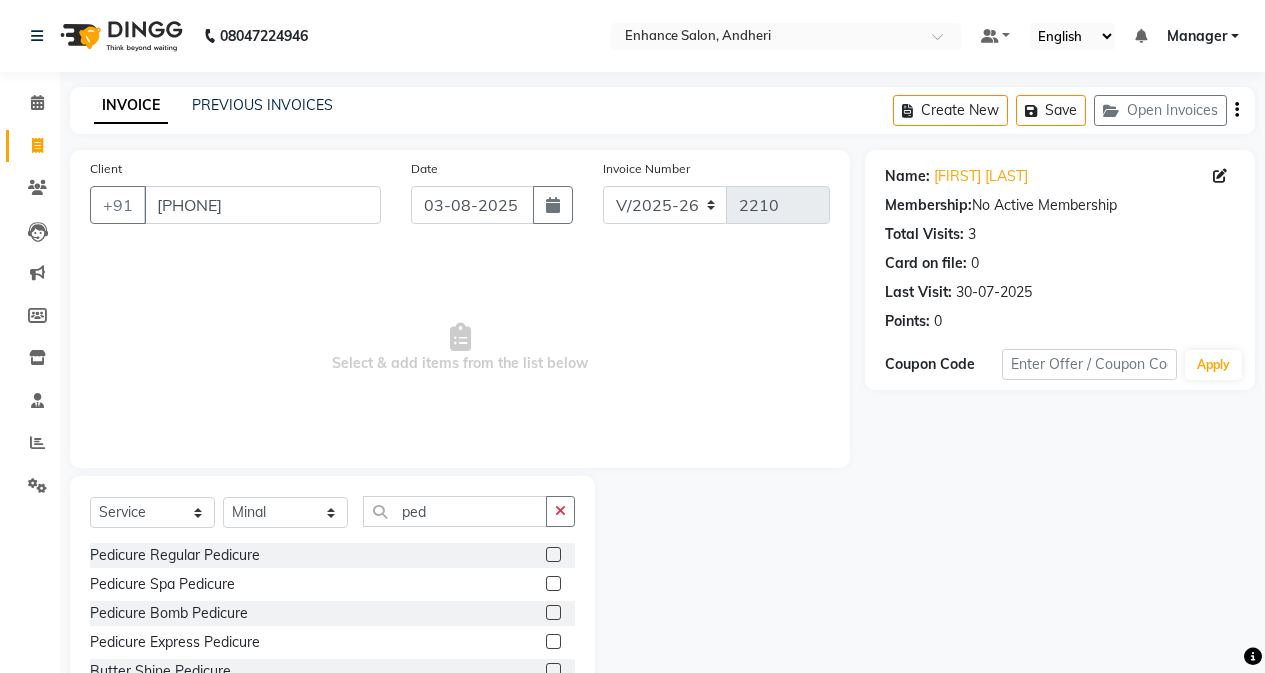 click 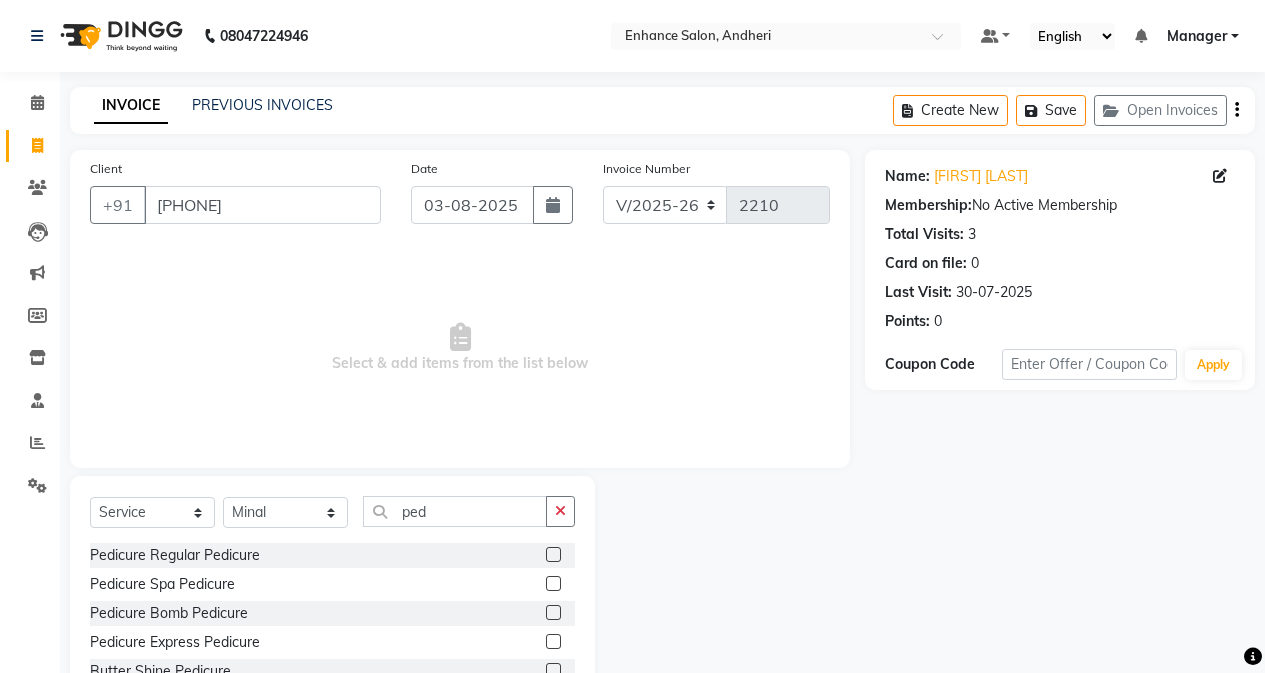 click at bounding box center [552, 555] 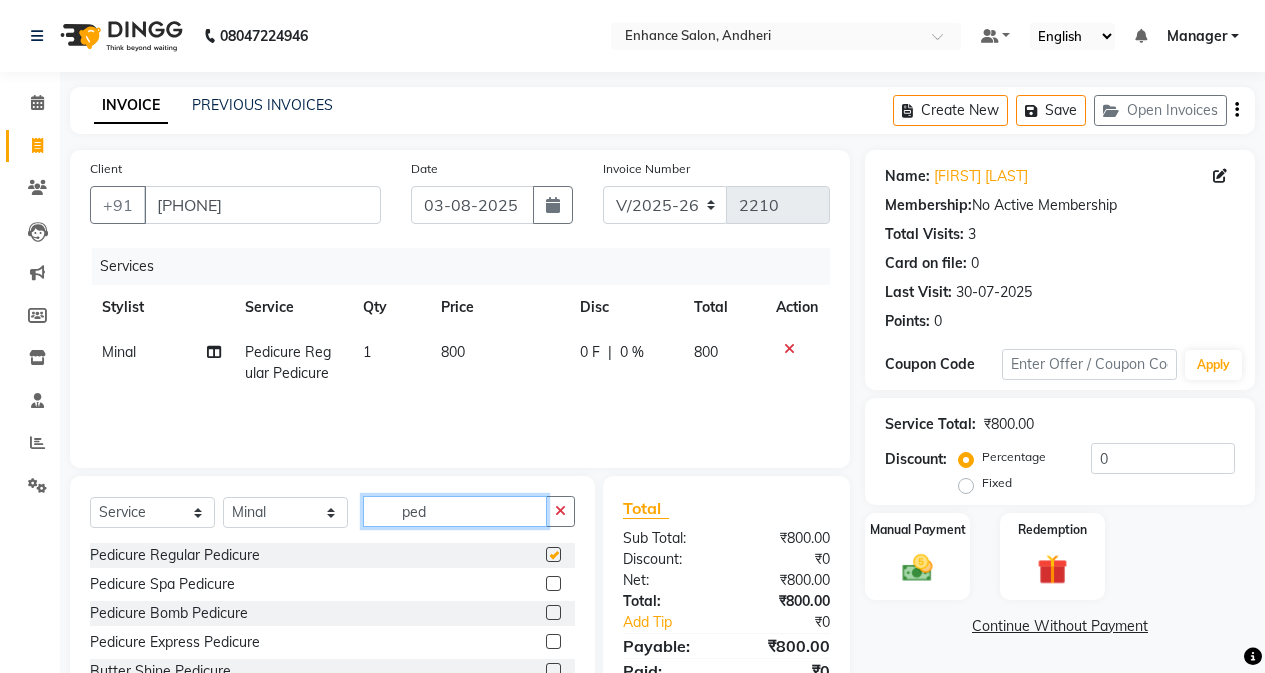 click on "ped" 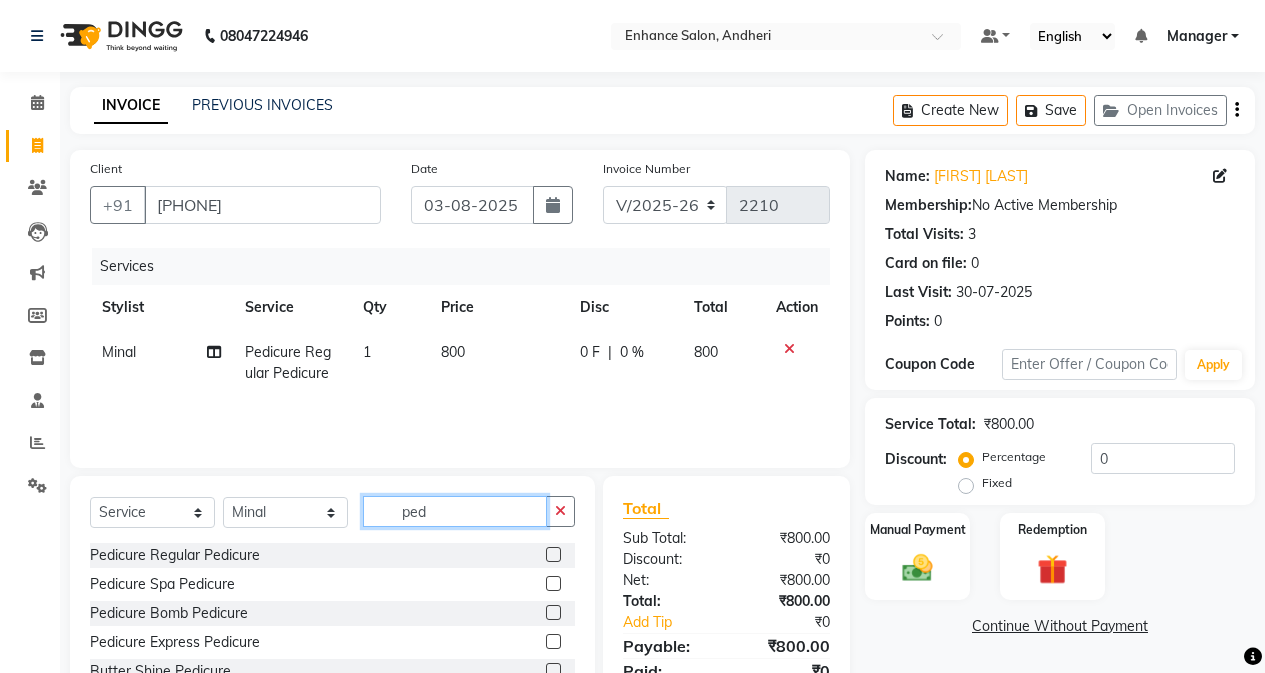 checkbox on "false" 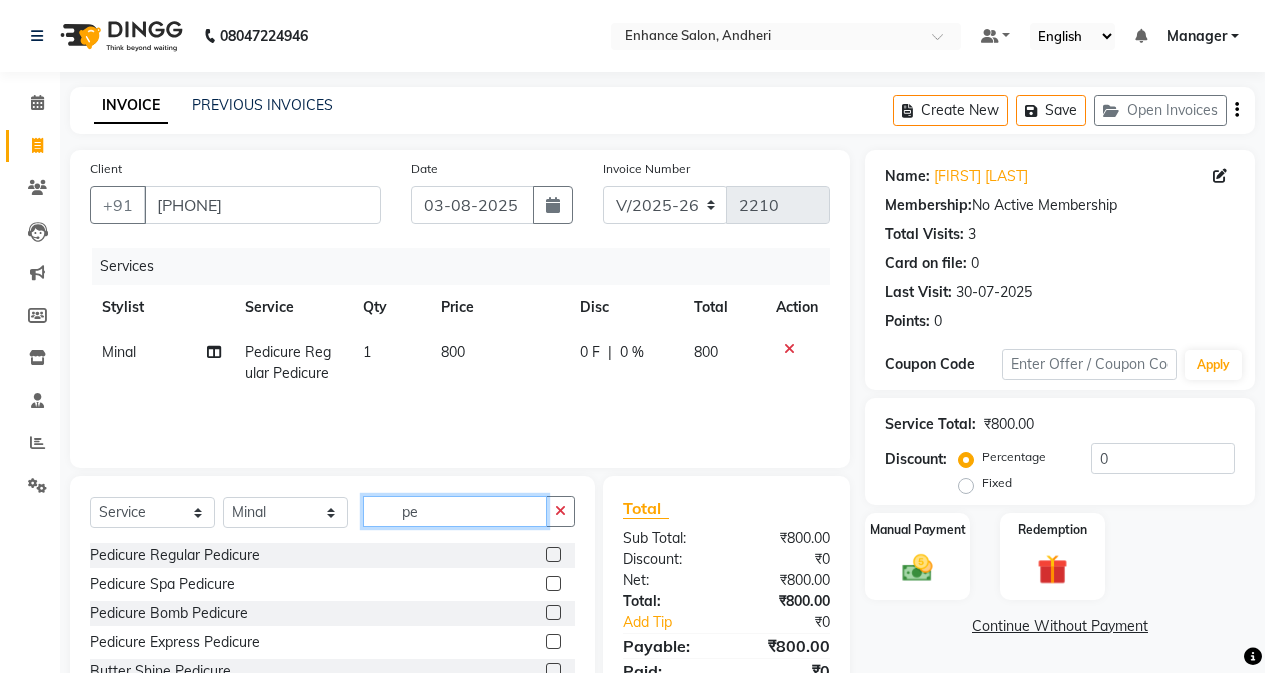 type on "p" 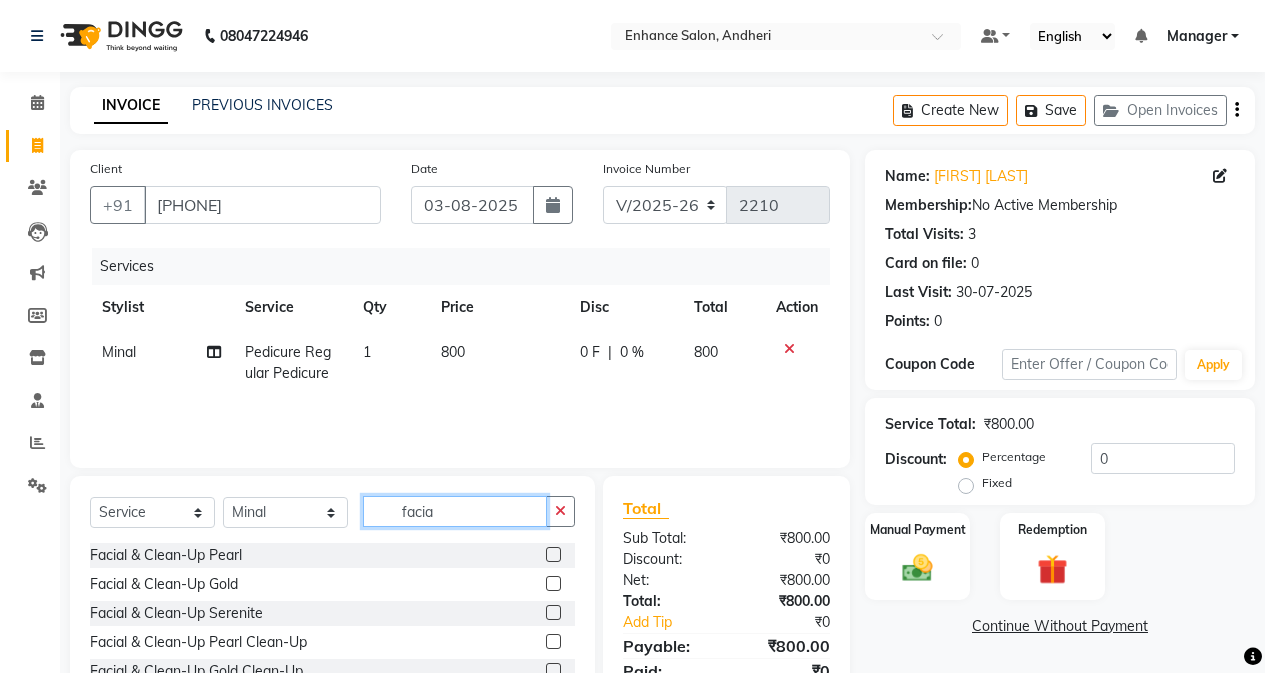type on "facia" 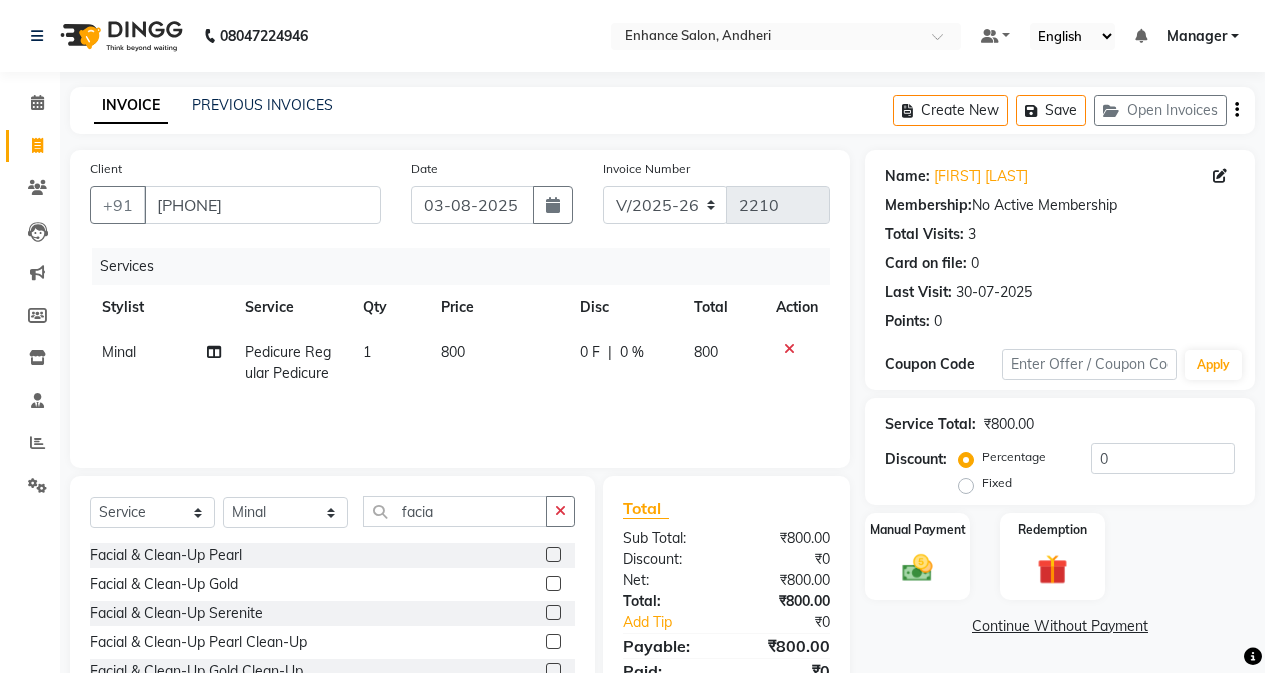drag, startPoint x: 539, startPoint y: 557, endPoint x: 531, endPoint y: 547, distance: 12.806249 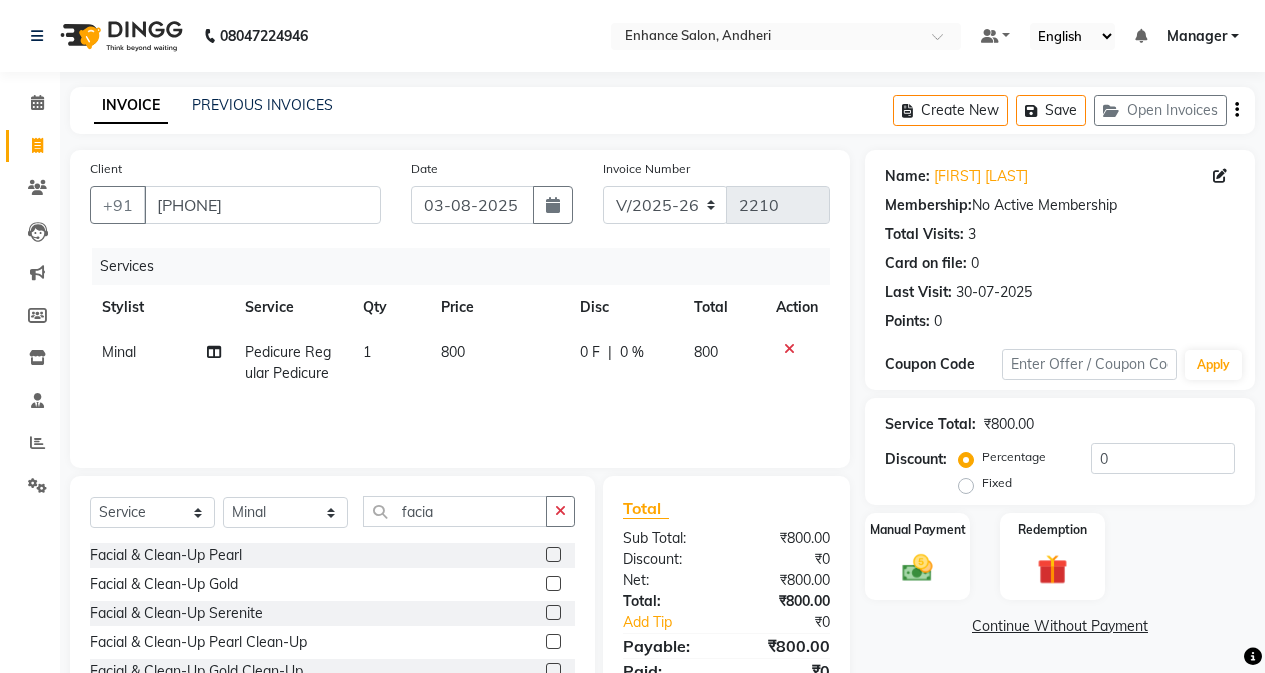 click 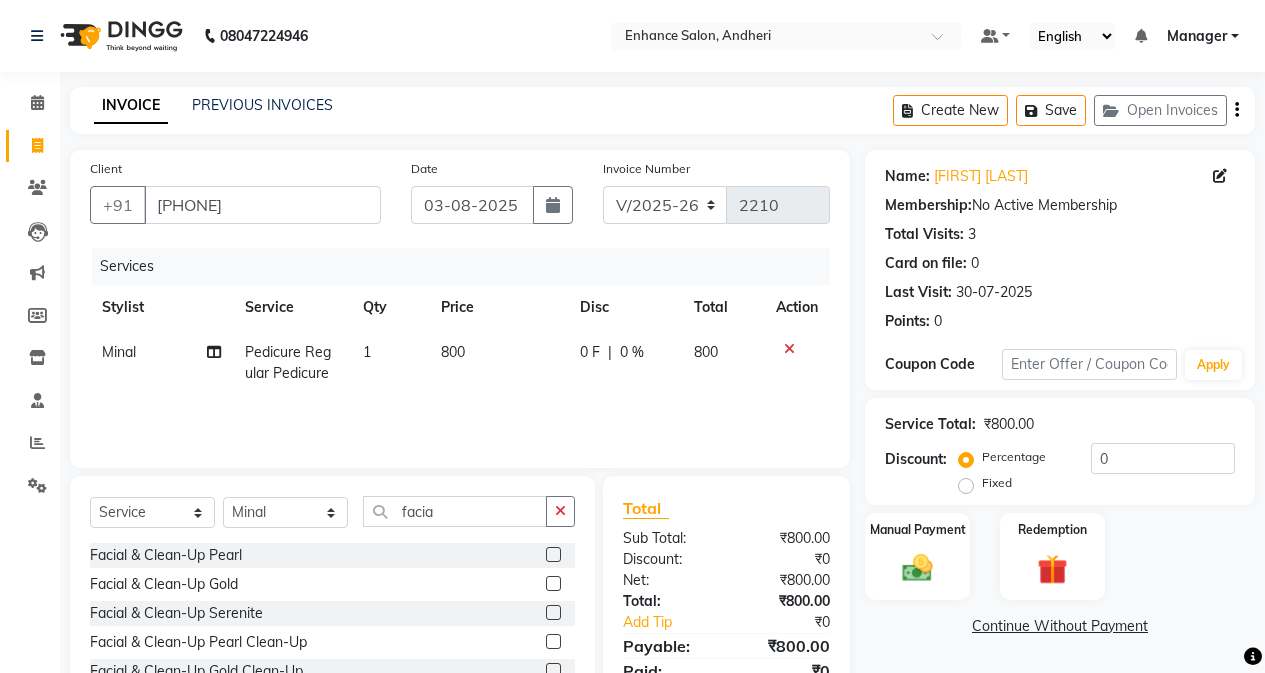 click at bounding box center (552, 555) 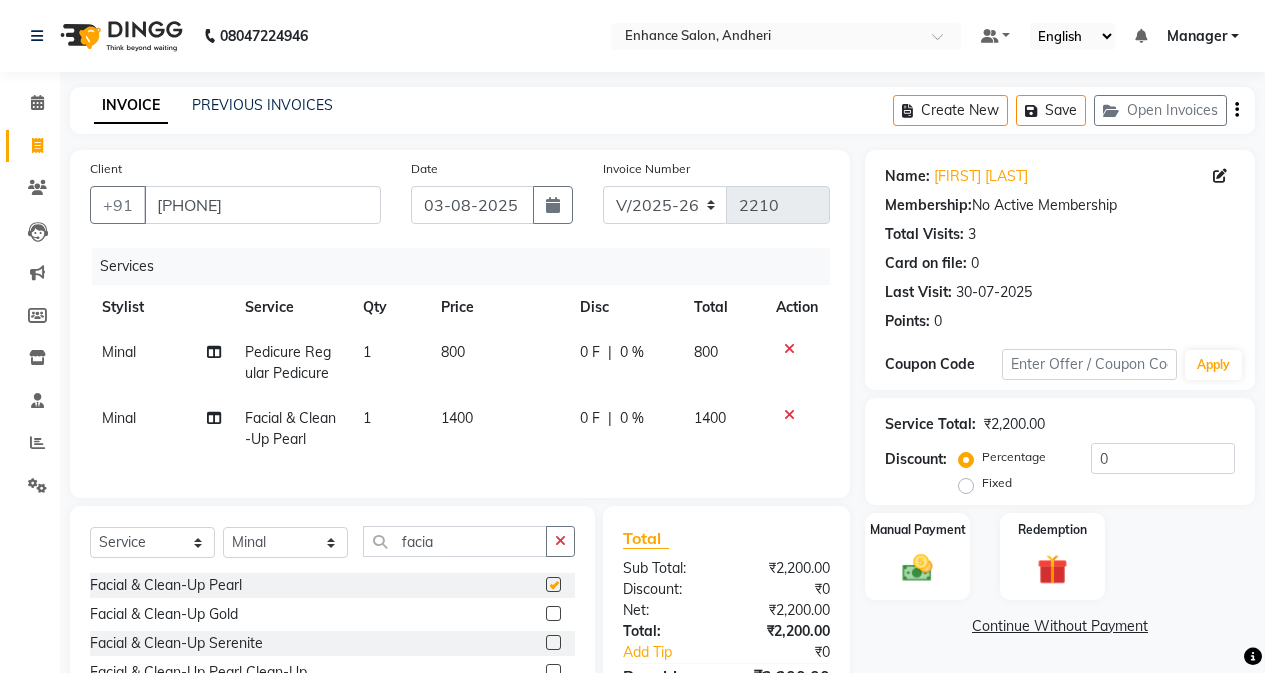 checkbox on "false" 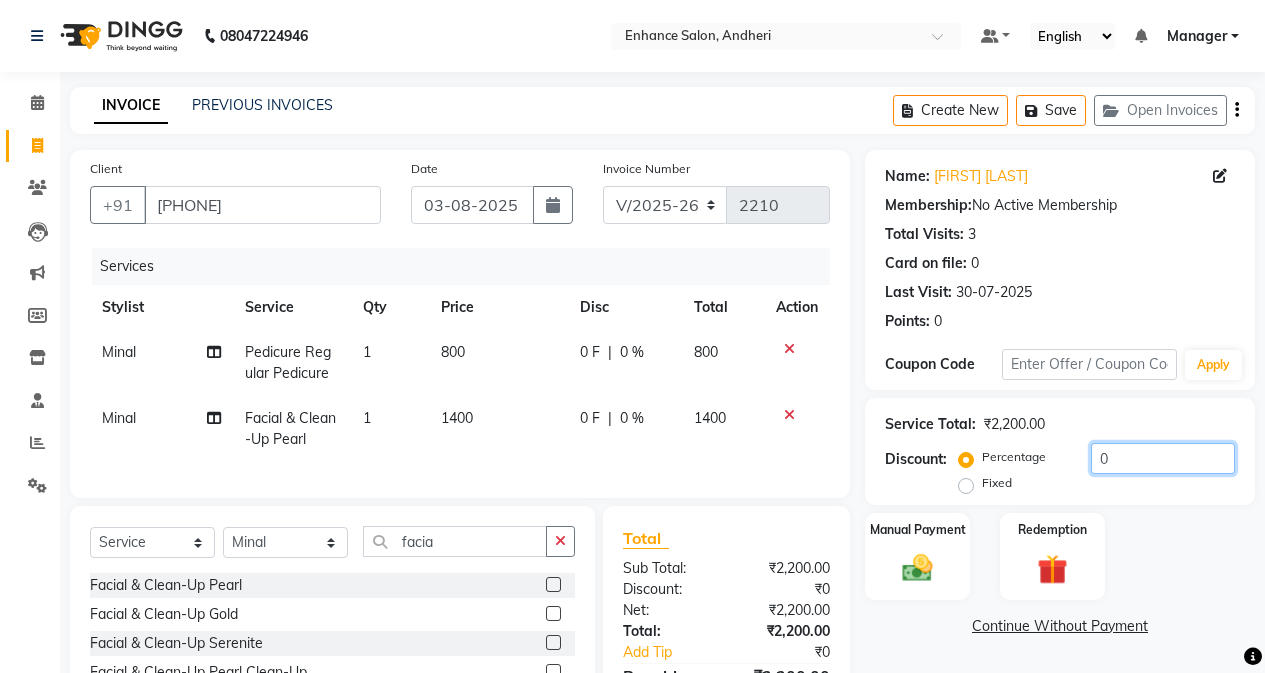 click on "0" 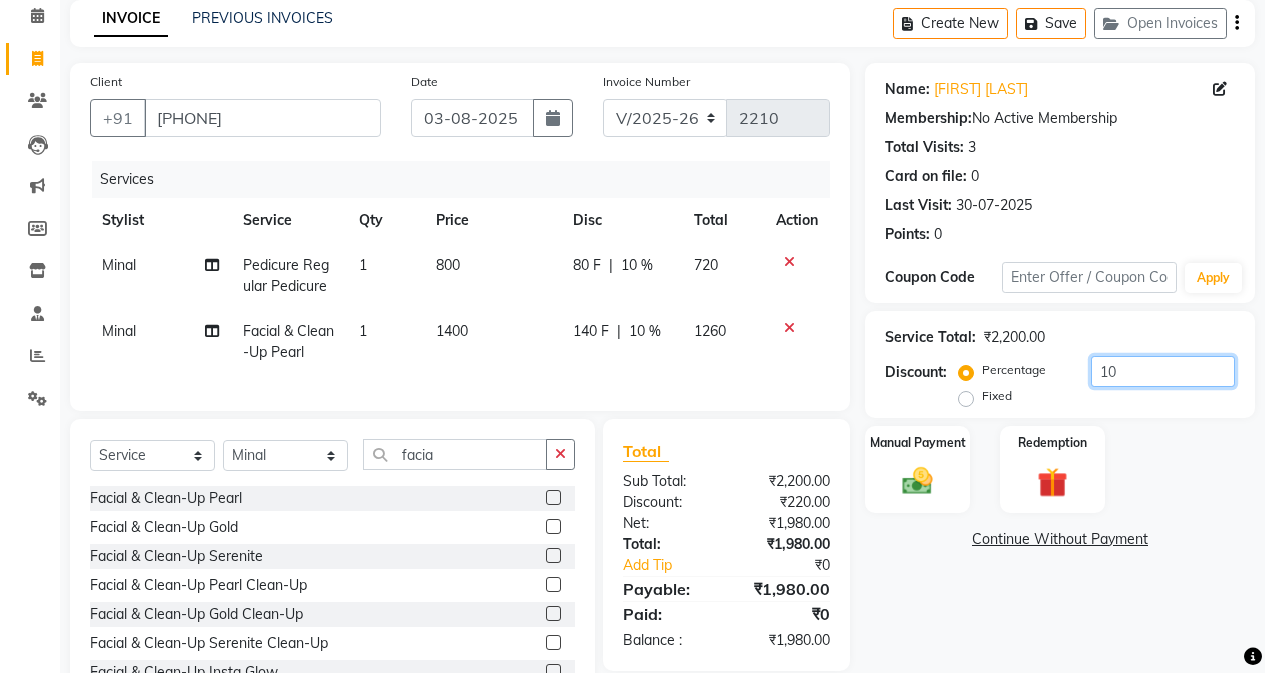 scroll, scrollTop: 173, scrollLeft: 0, axis: vertical 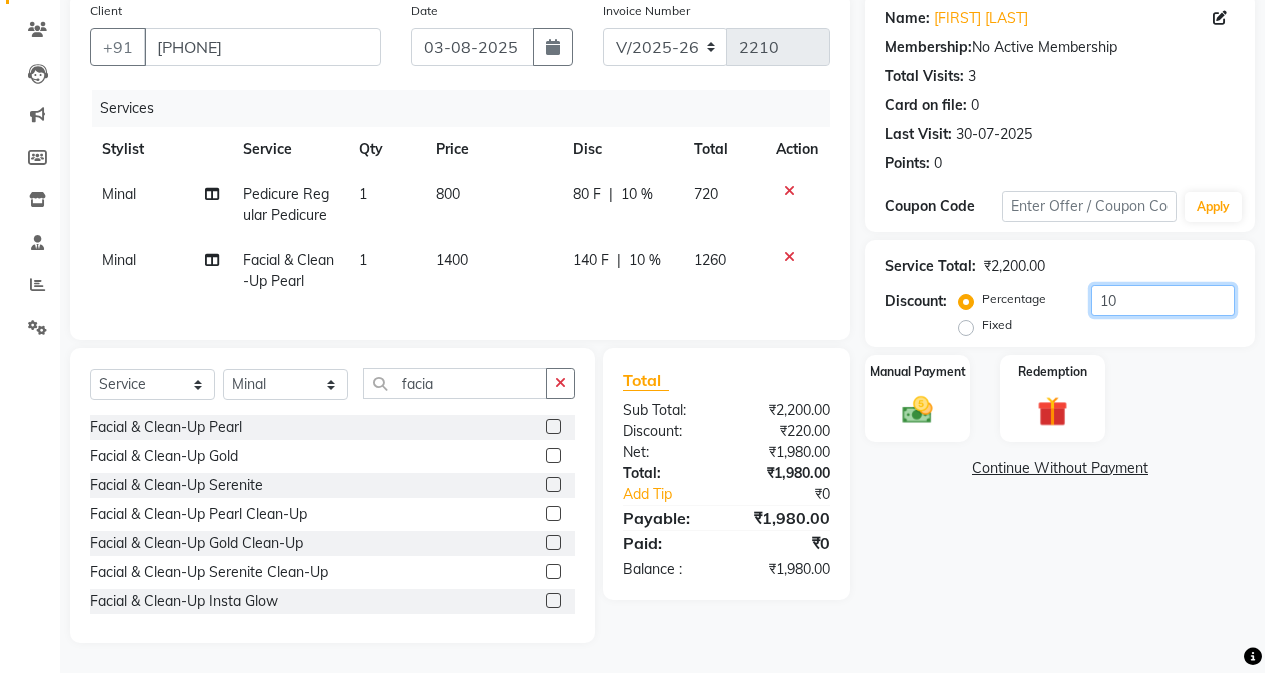 type on "10" 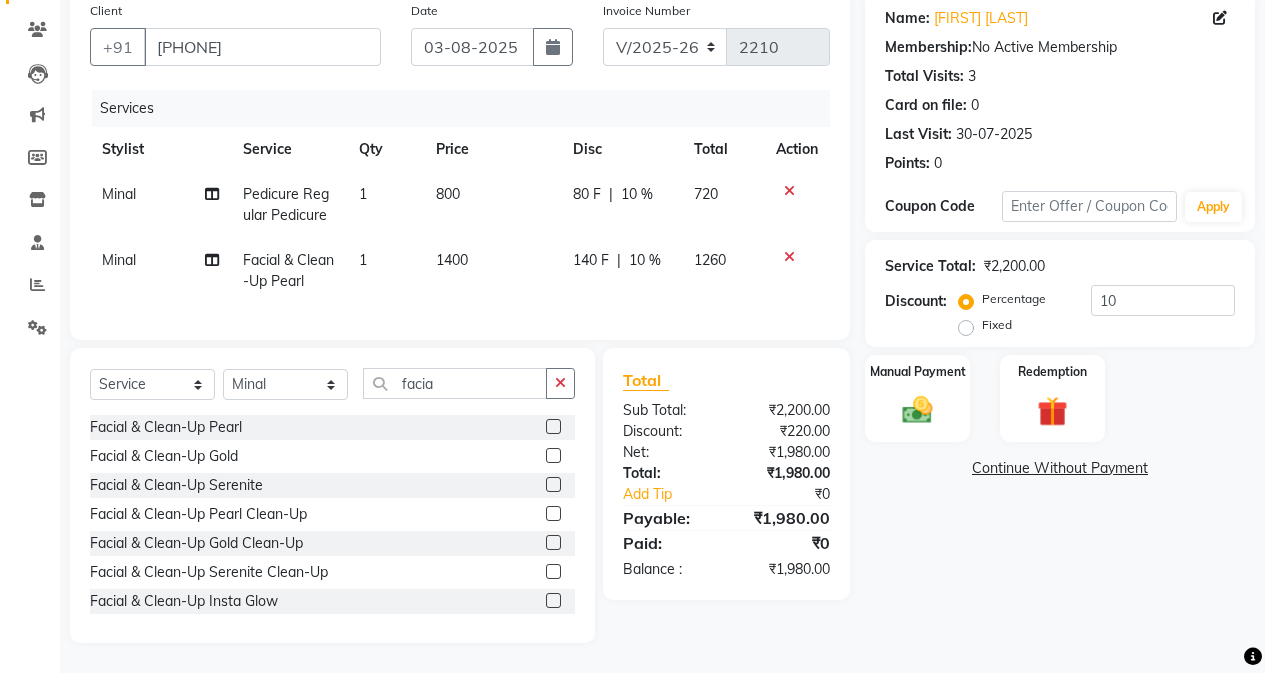 click on "Name: [FIRST] [LAST] Membership:  No Active Membership  Total Visits:  3 Card on file:  0 Last Visit:   30-07-2025 Points:   0  Coupon Code Apply Service Total:  [CURRENCY]  Discount:  Percentage   Fixed  10 Manual Payment Redemption  Continue Without Payment" 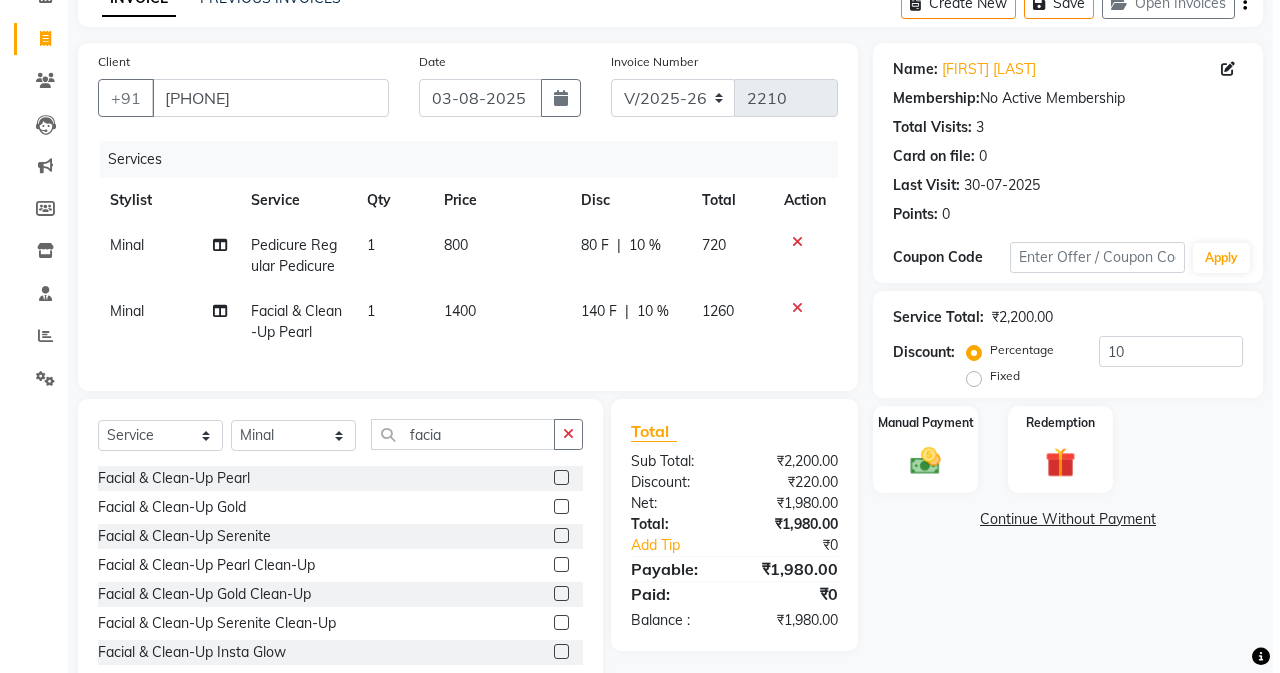 scroll, scrollTop: 0, scrollLeft: 0, axis: both 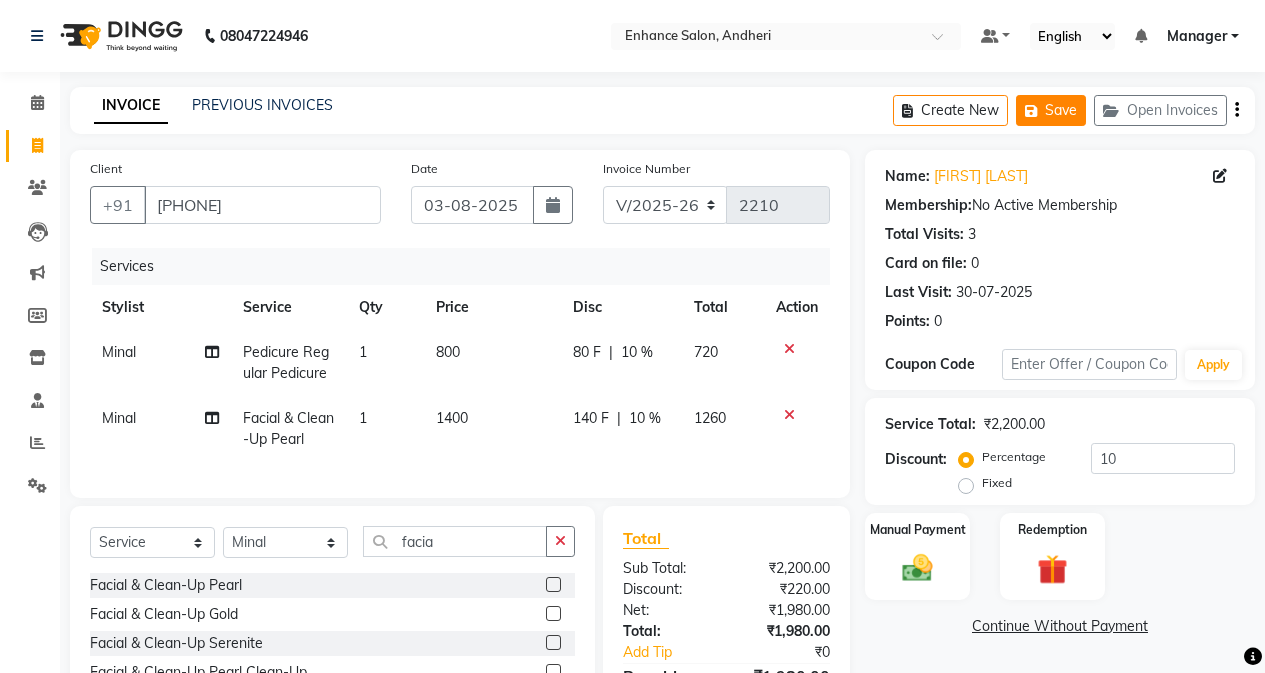 click on "Save" 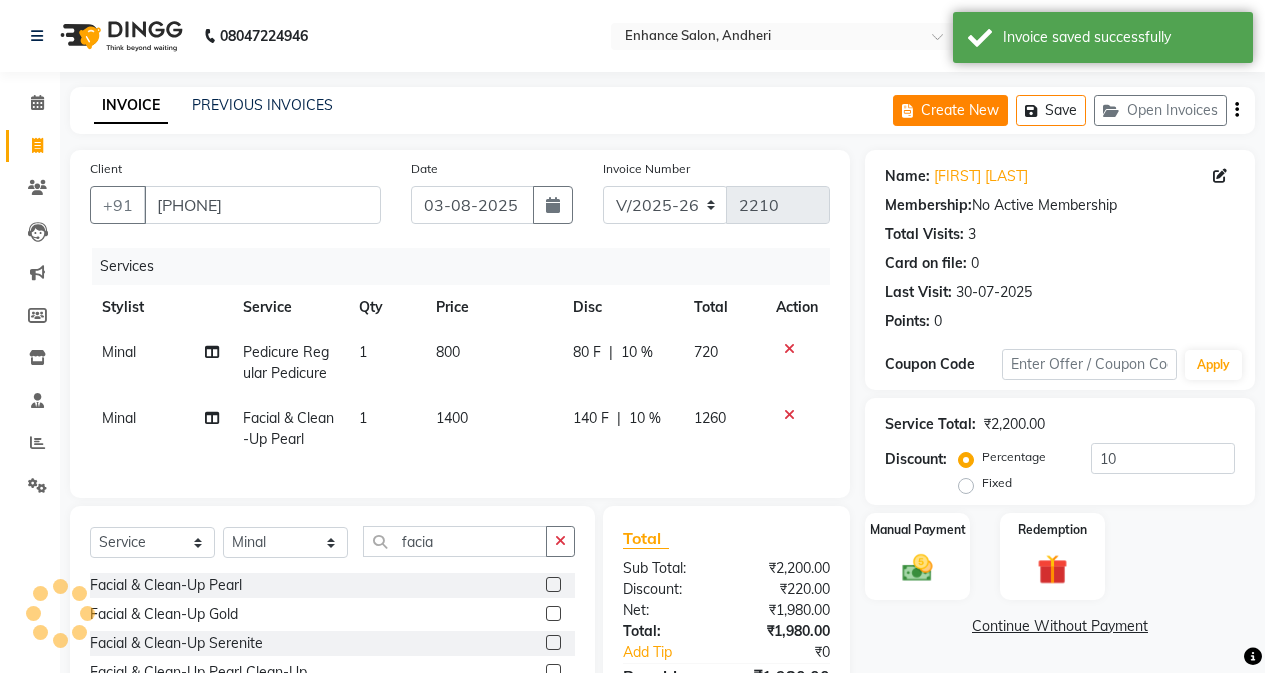 click on "Create New" 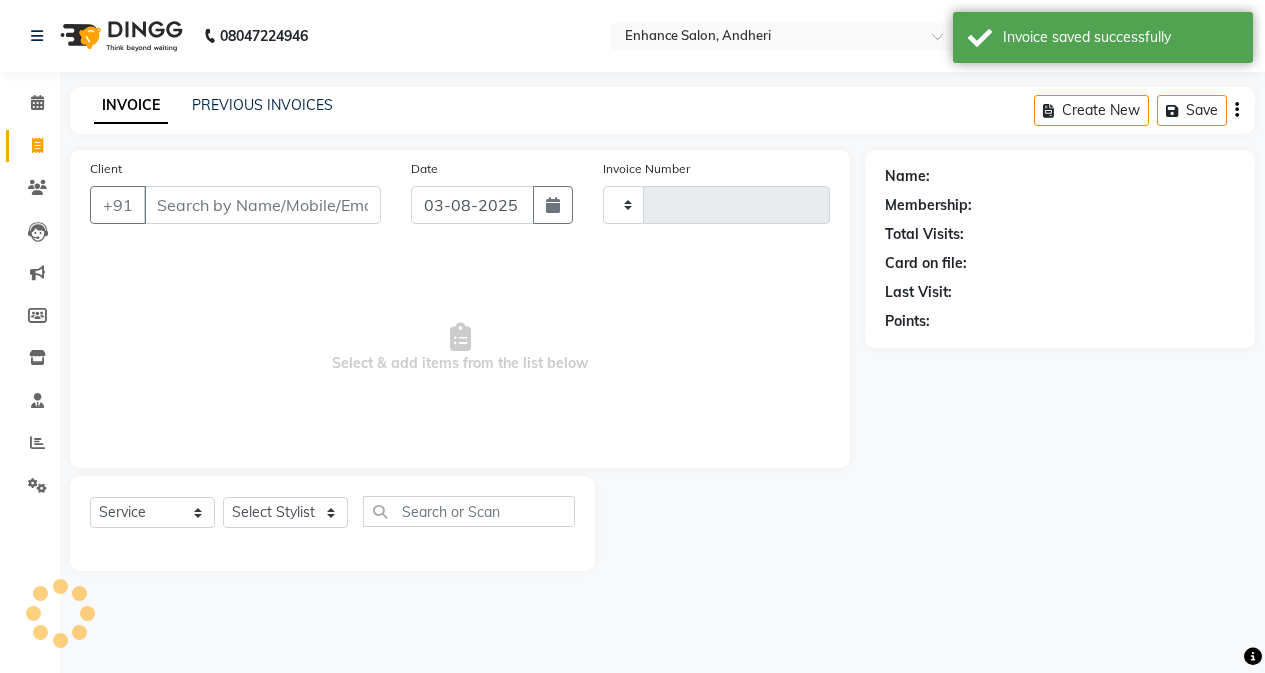 type on "2210" 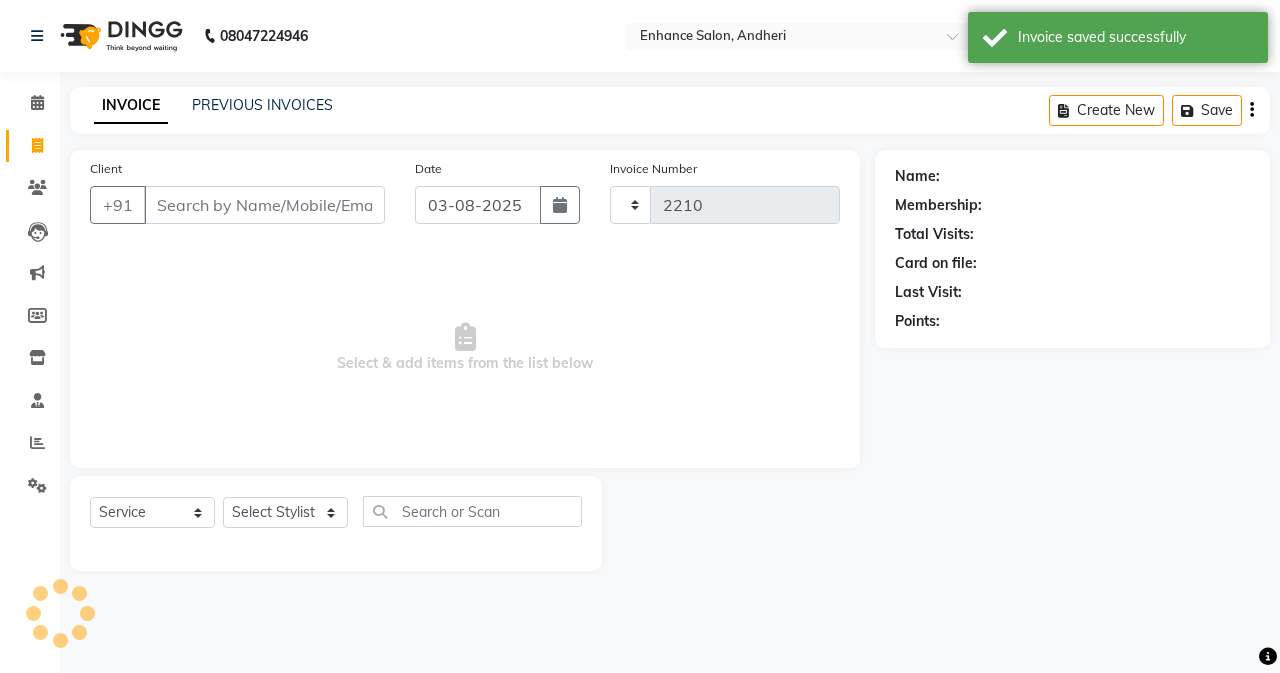 select on "7236" 